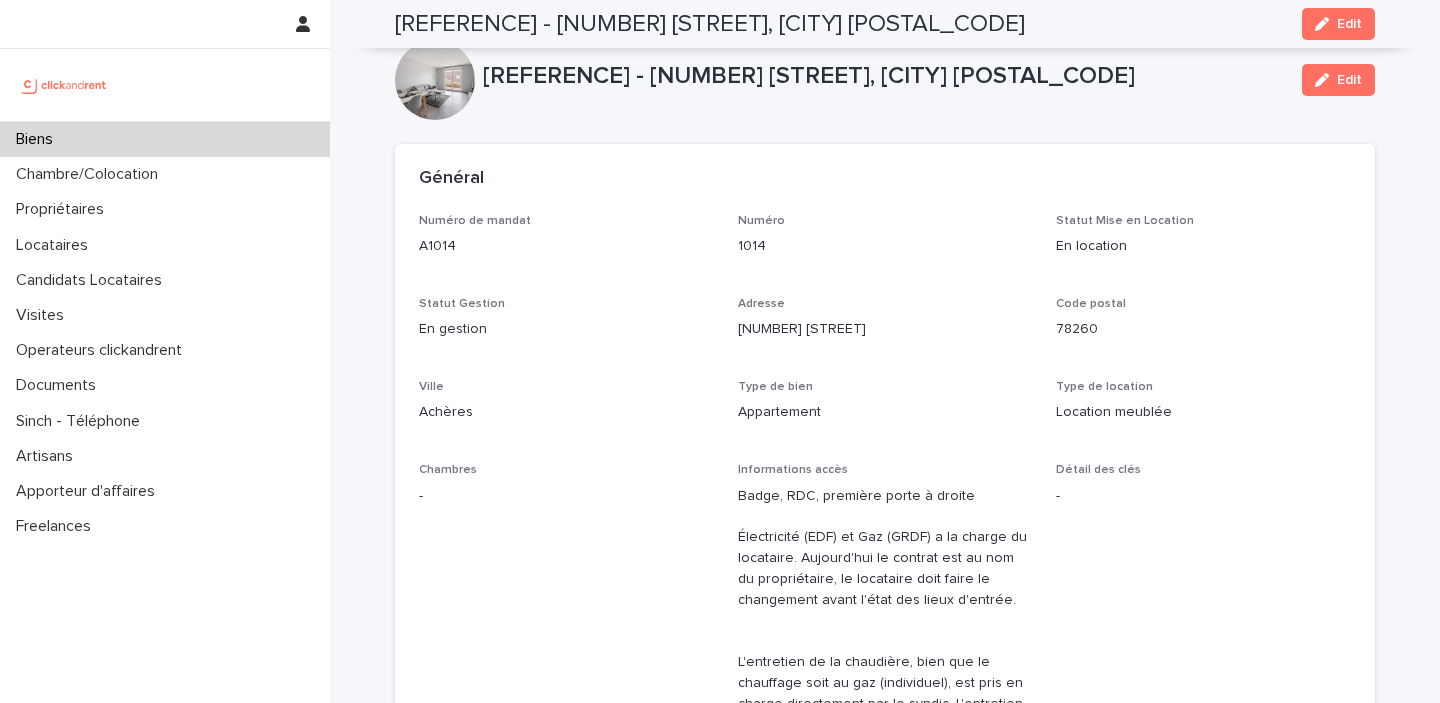 click on "Locataires" at bounding box center (165, 245) 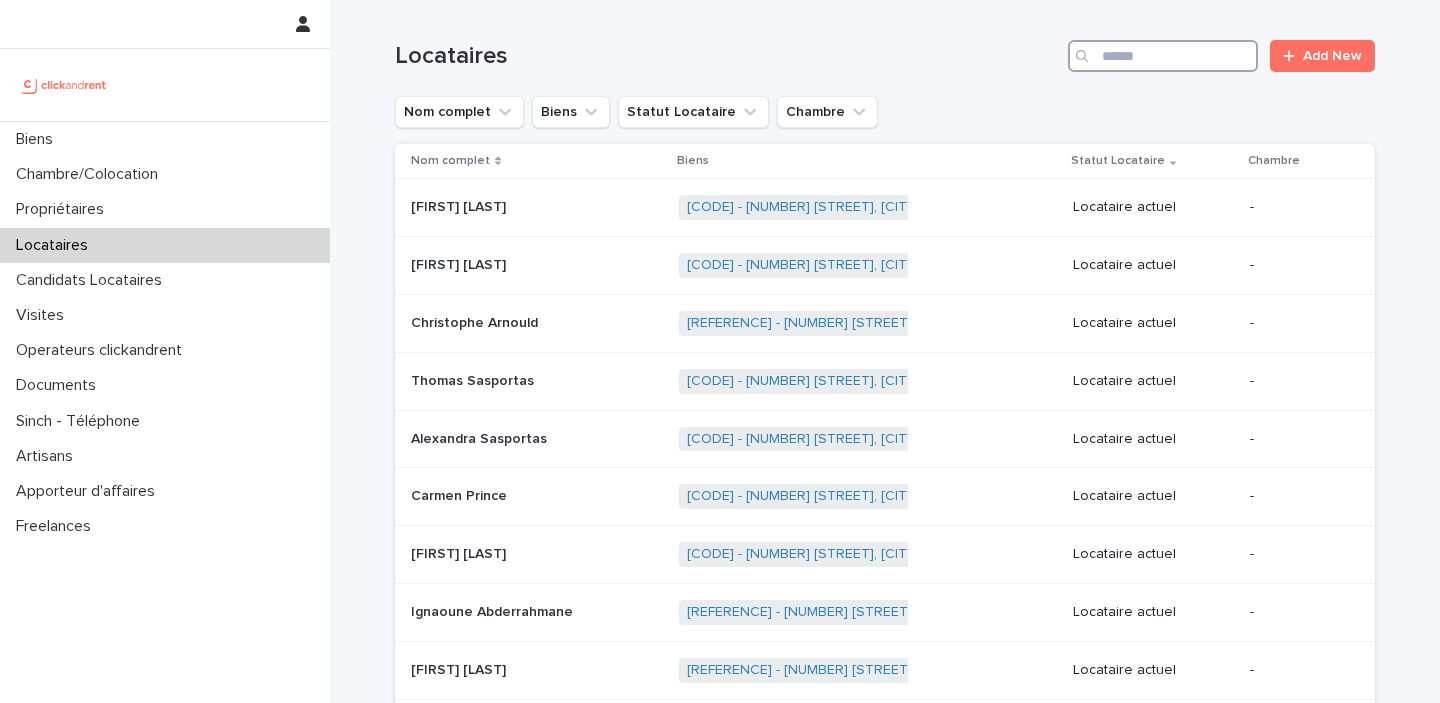 click at bounding box center [1163, 56] 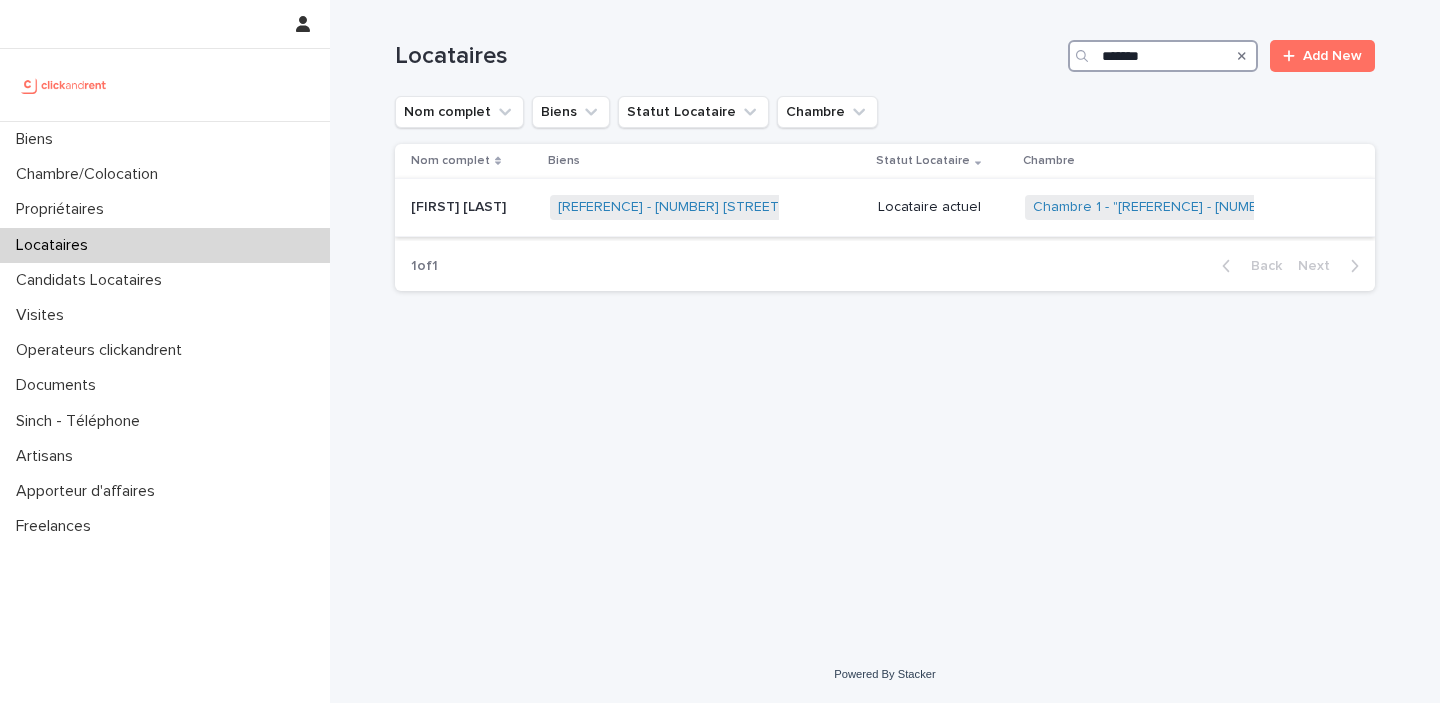 type on "*******" 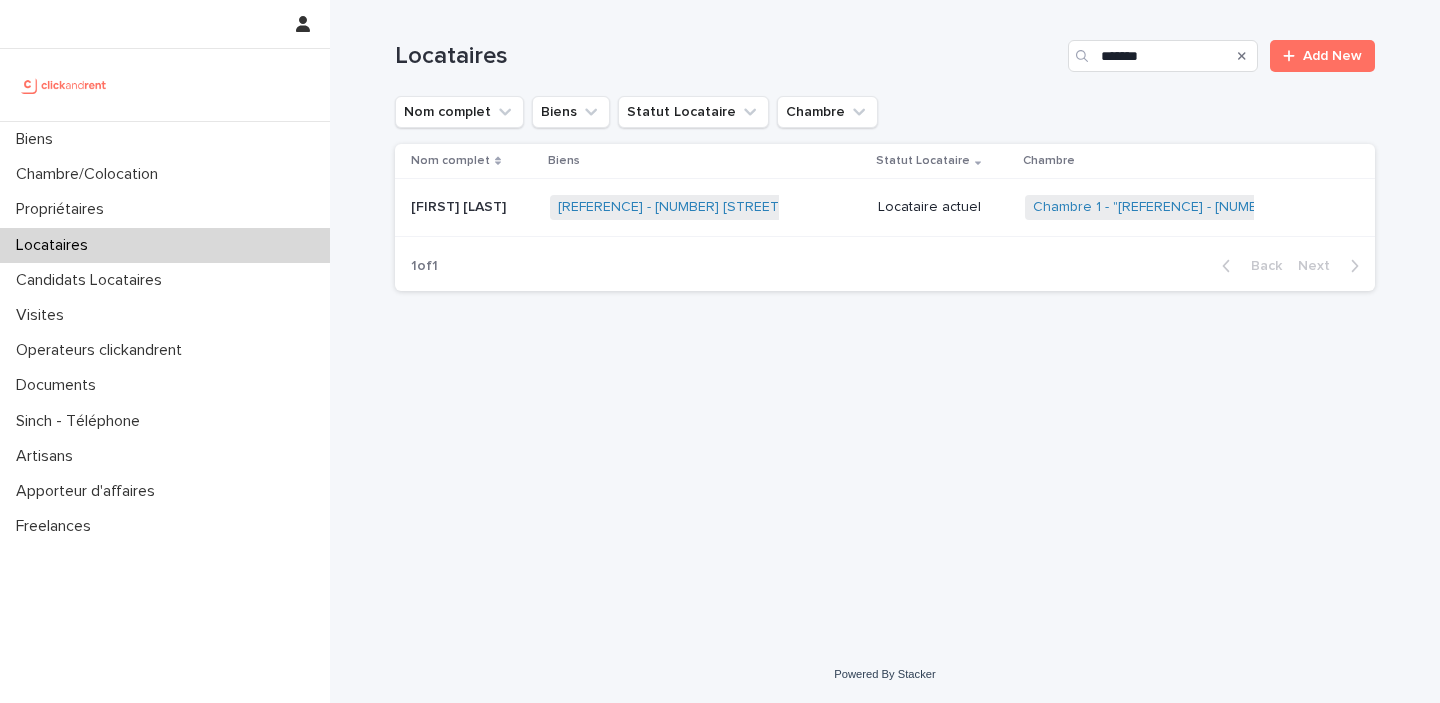 click on "[REFERENCE] - [NUMBER] [STREET], [CITY] [POSTAL_CODE]   + 0" at bounding box center (706, 207) 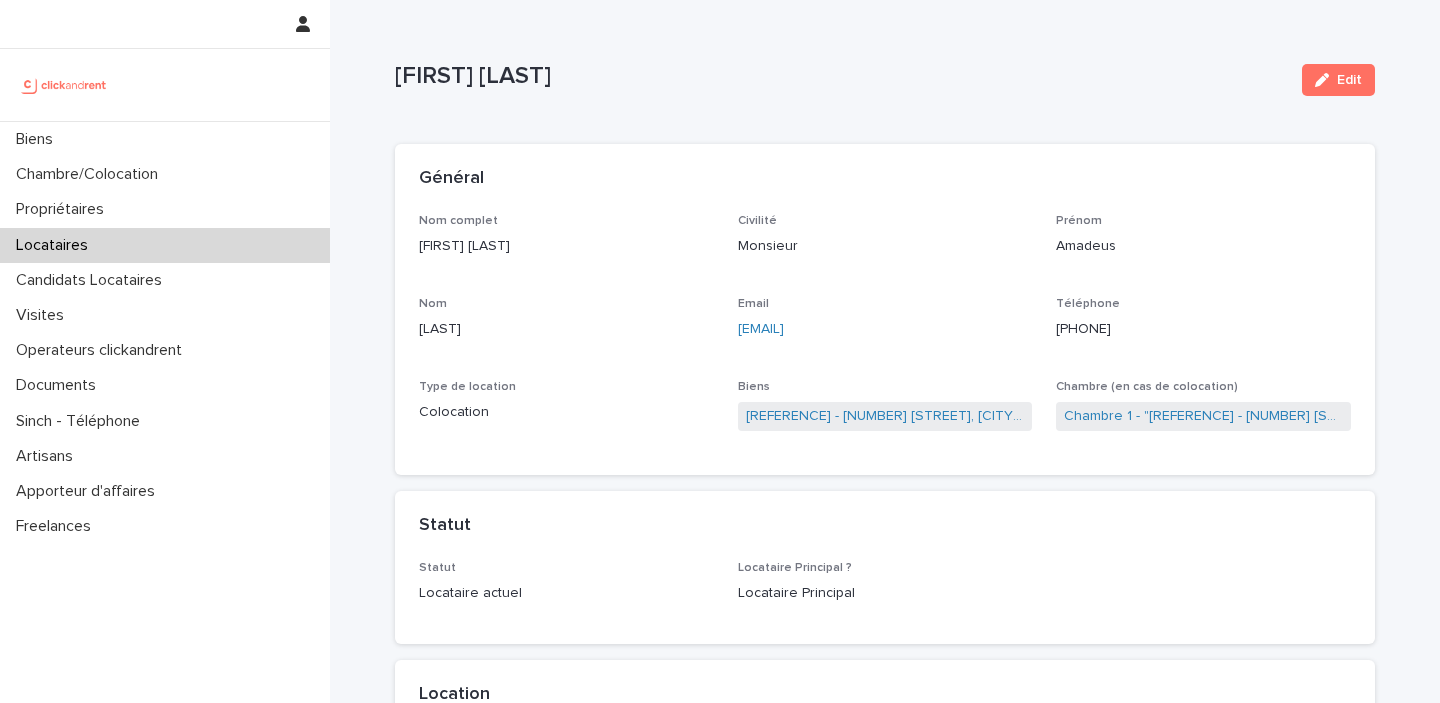 click on "Général" at bounding box center (885, 179) 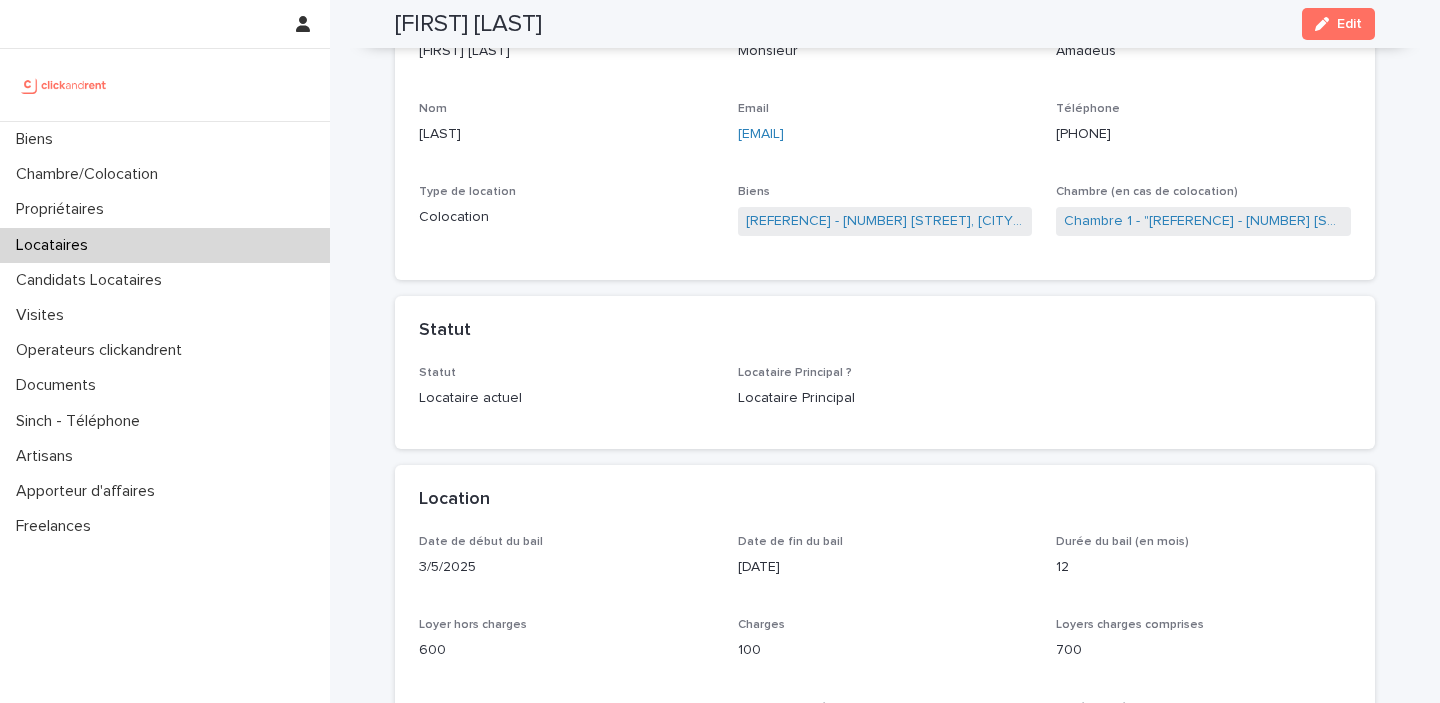 scroll, scrollTop: 197, scrollLeft: 0, axis: vertical 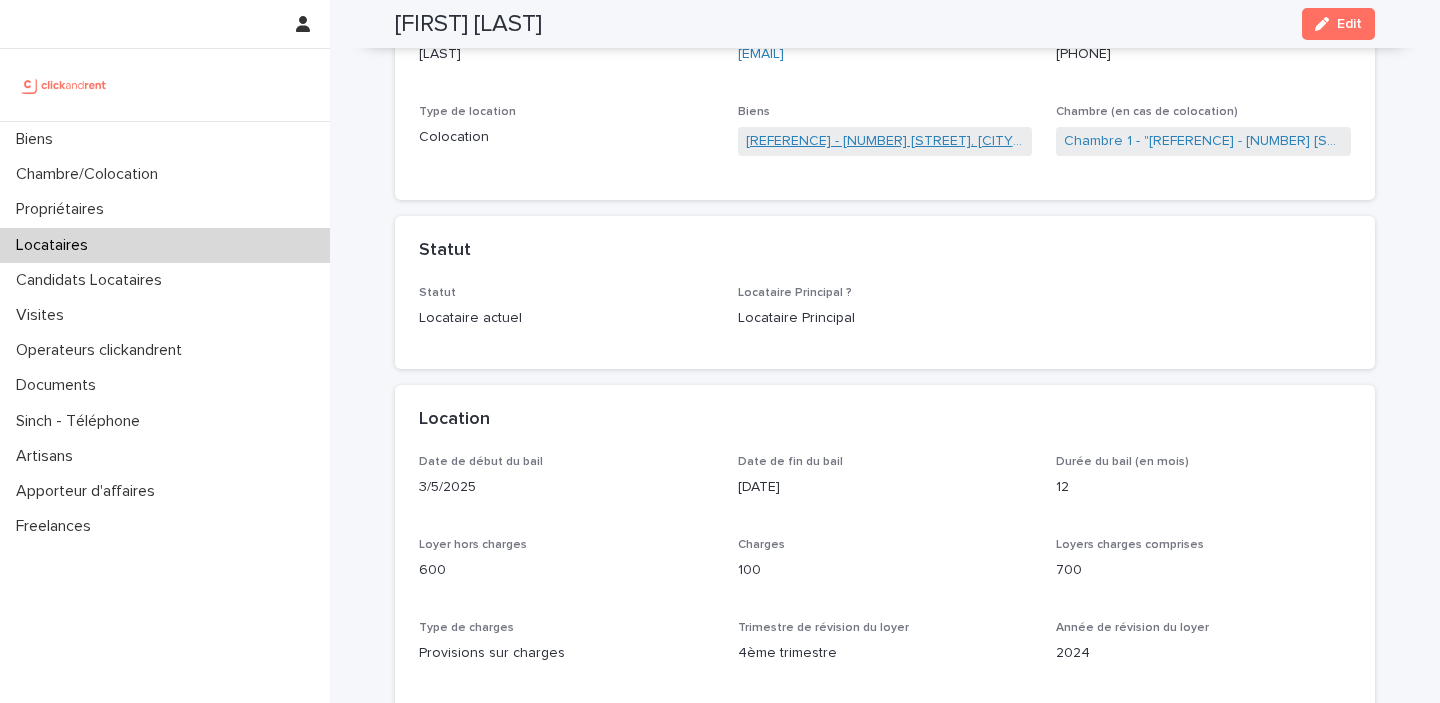 click on "[REFERENCE] - [NUMBER] [STREET], [CITY] [POSTAL_CODE]" at bounding box center (885, 141) 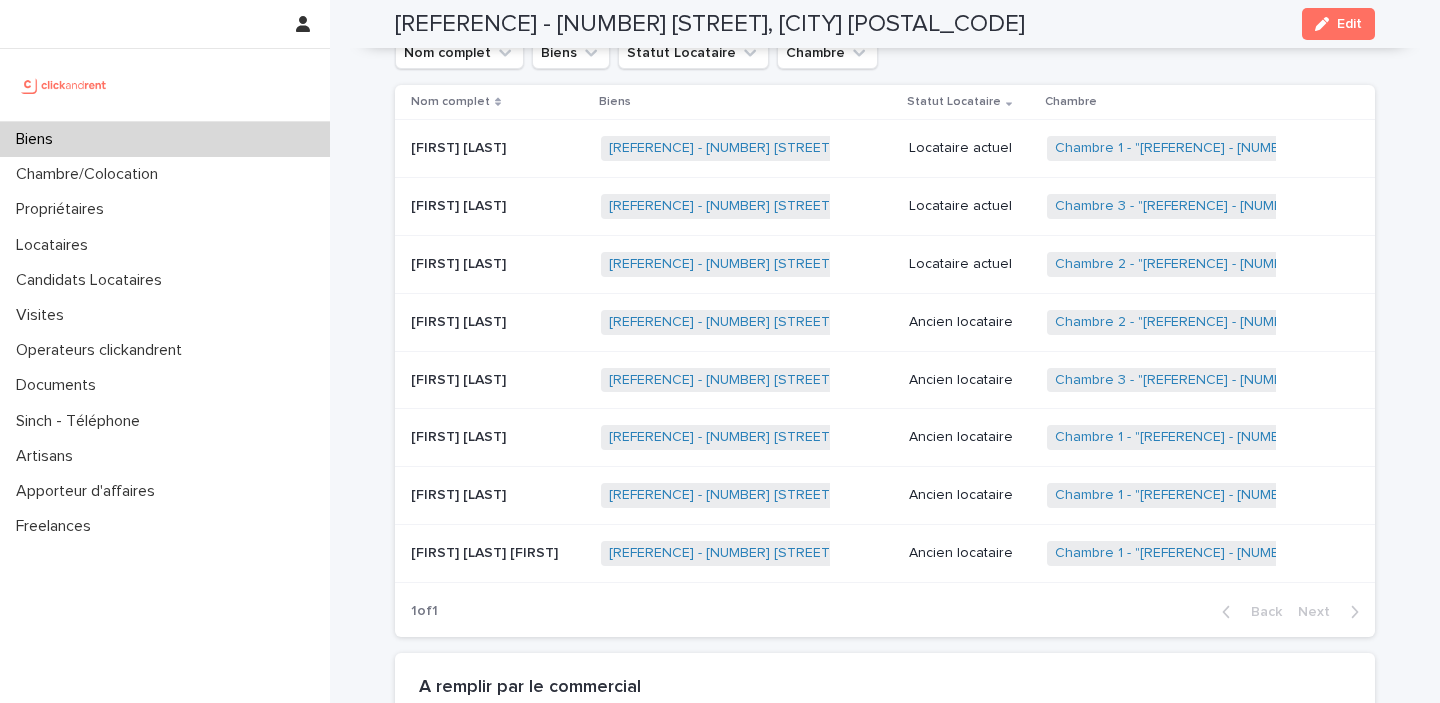 scroll, scrollTop: 953, scrollLeft: 0, axis: vertical 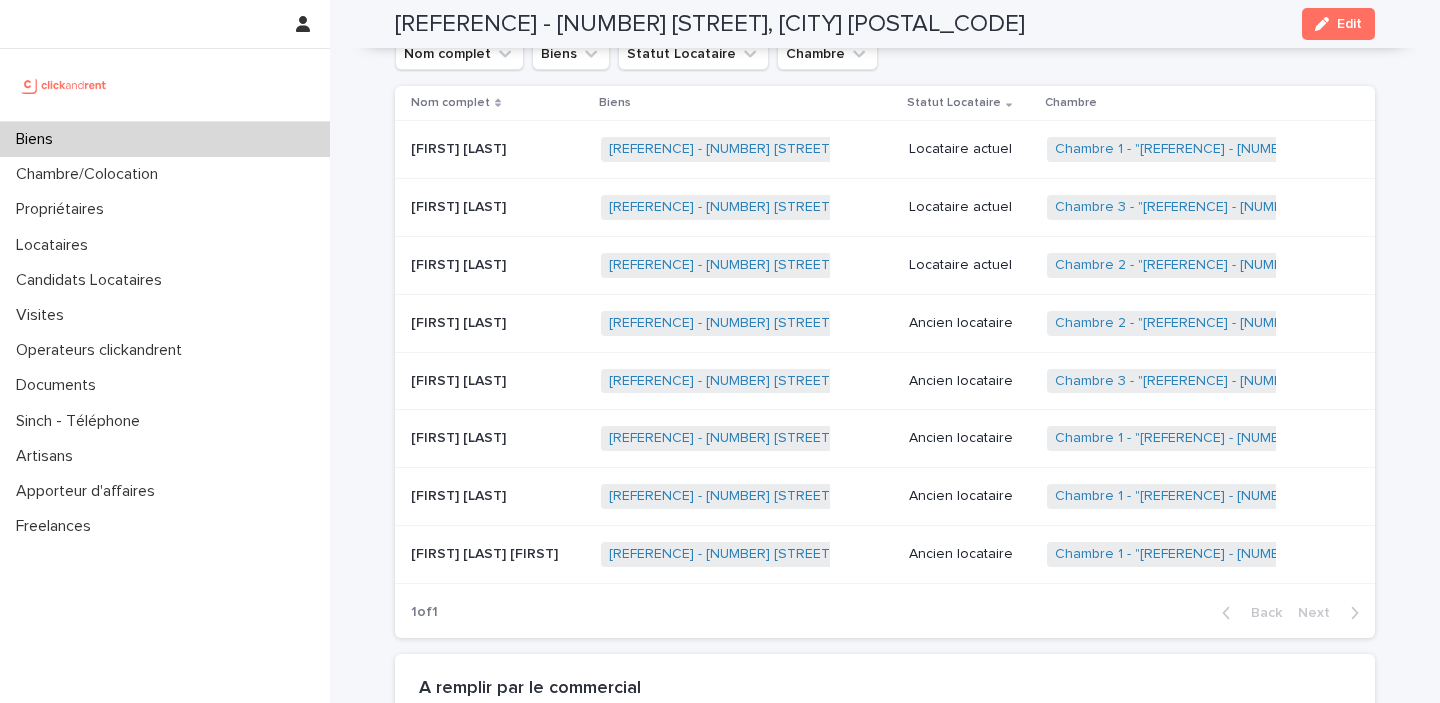 click on "[FIRST] [LAST]" at bounding box center (460, 147) 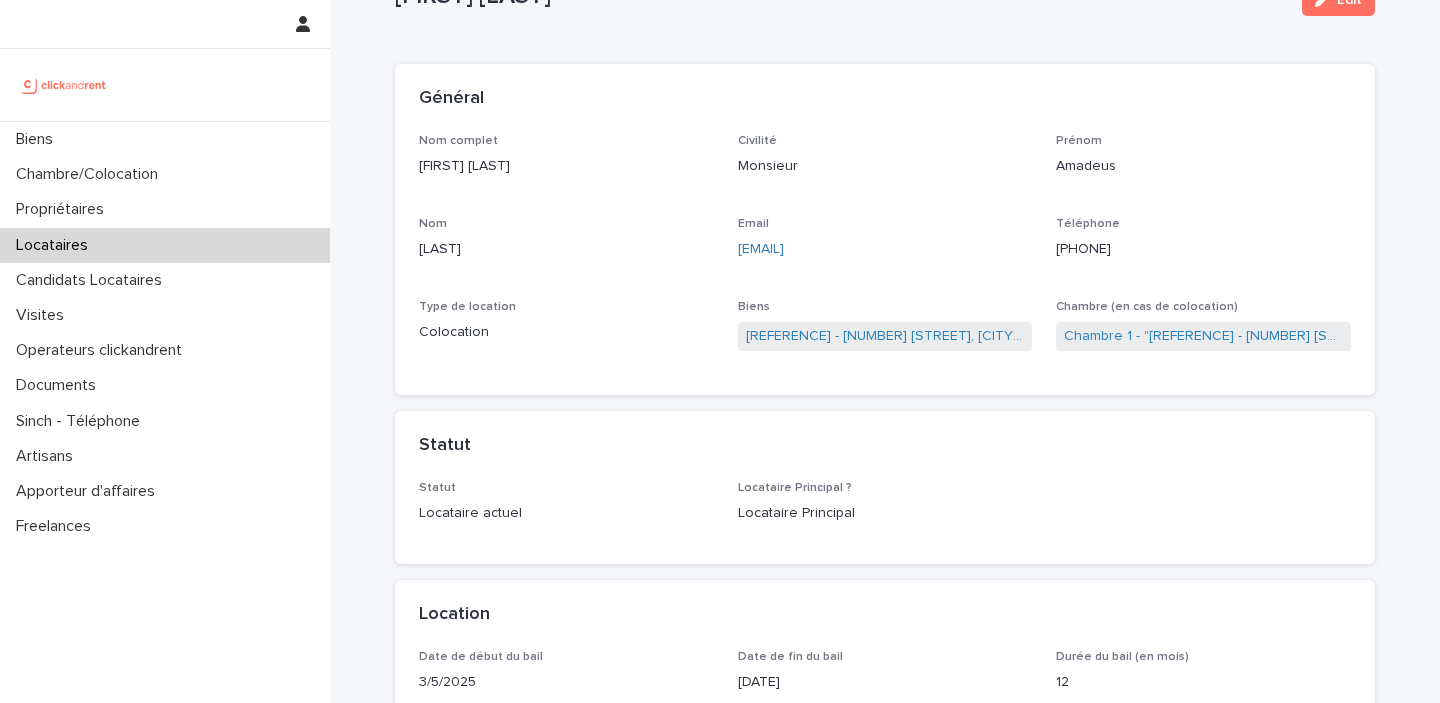 scroll, scrollTop: 206, scrollLeft: 0, axis: vertical 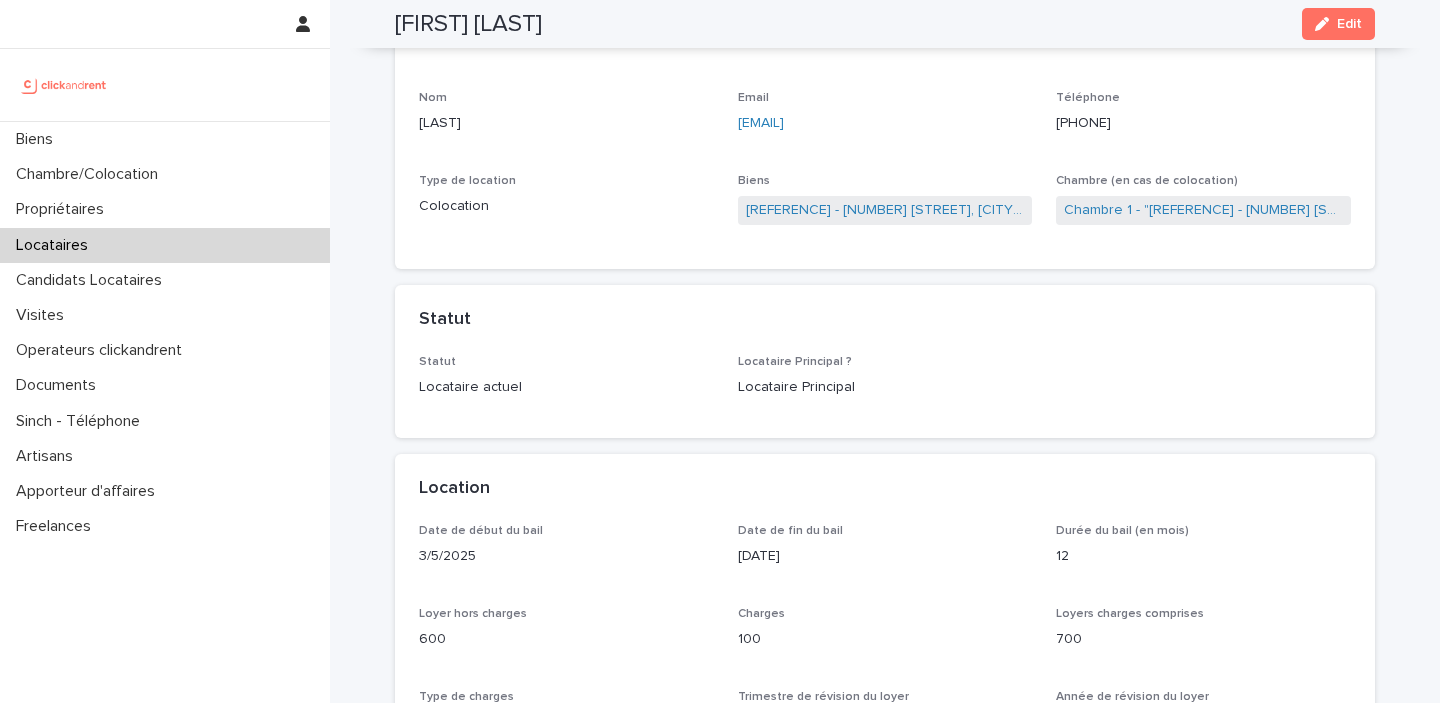 click on "[REFERENCE] - [NUMBER] [STREET], [CITY] [POSTAL_CODE]" at bounding box center [885, 210] 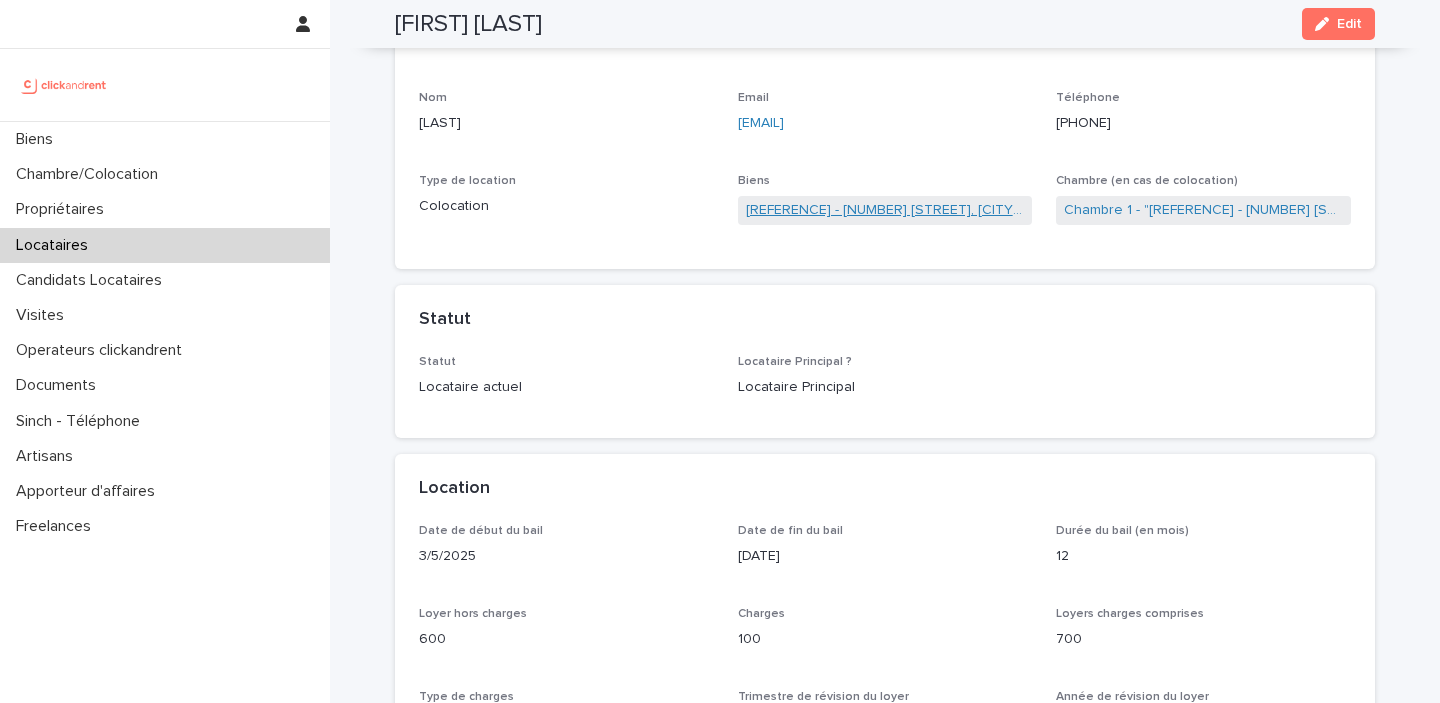 click on "[REFERENCE] - [NUMBER] [STREET], [CITY] [POSTAL_CODE]" at bounding box center [885, 210] 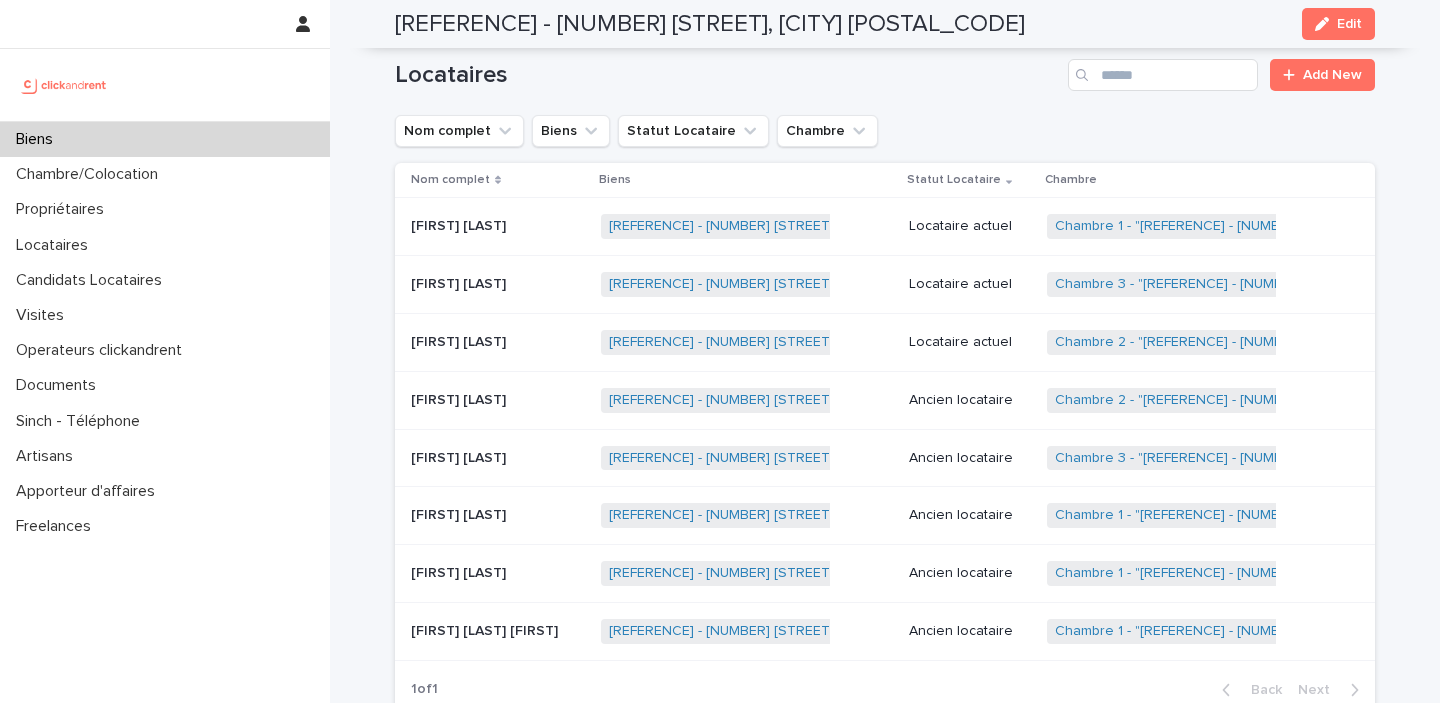 scroll, scrollTop: 865, scrollLeft: 0, axis: vertical 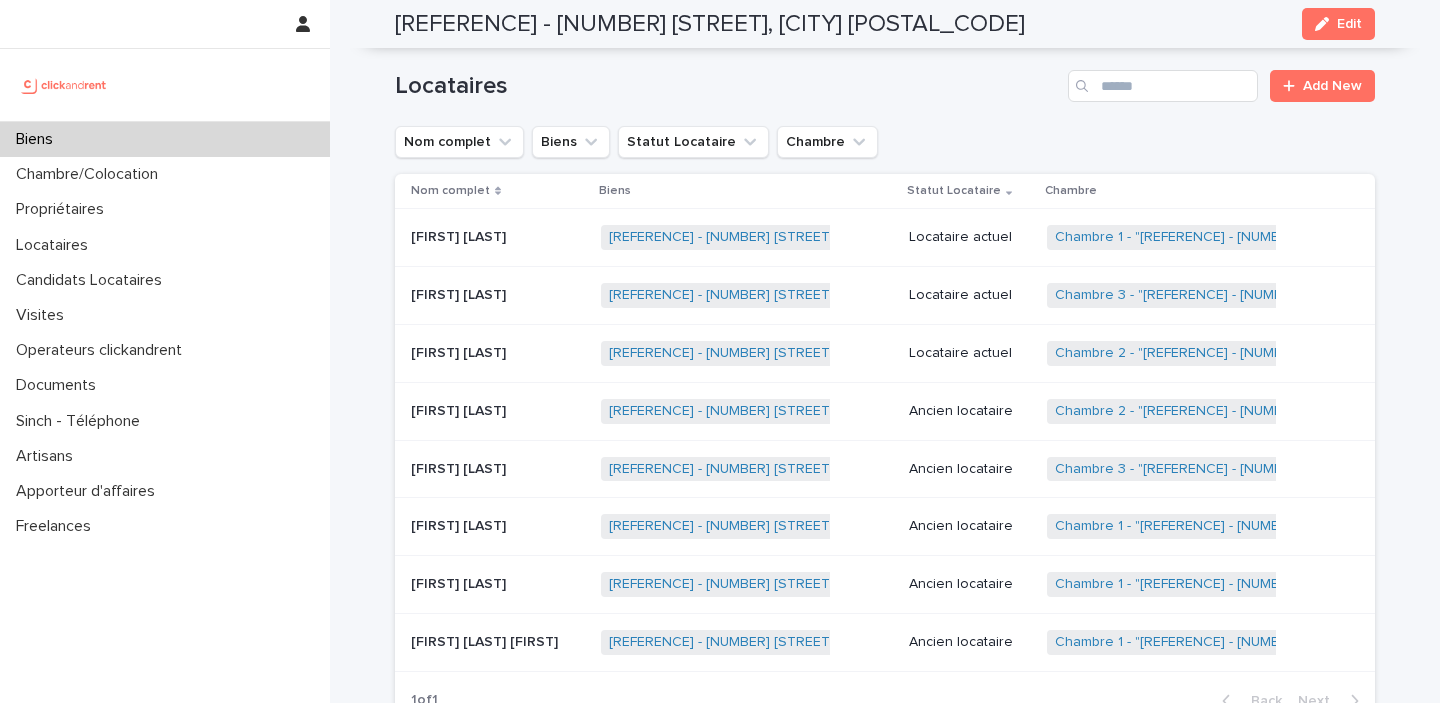 click at bounding box center (498, 237) 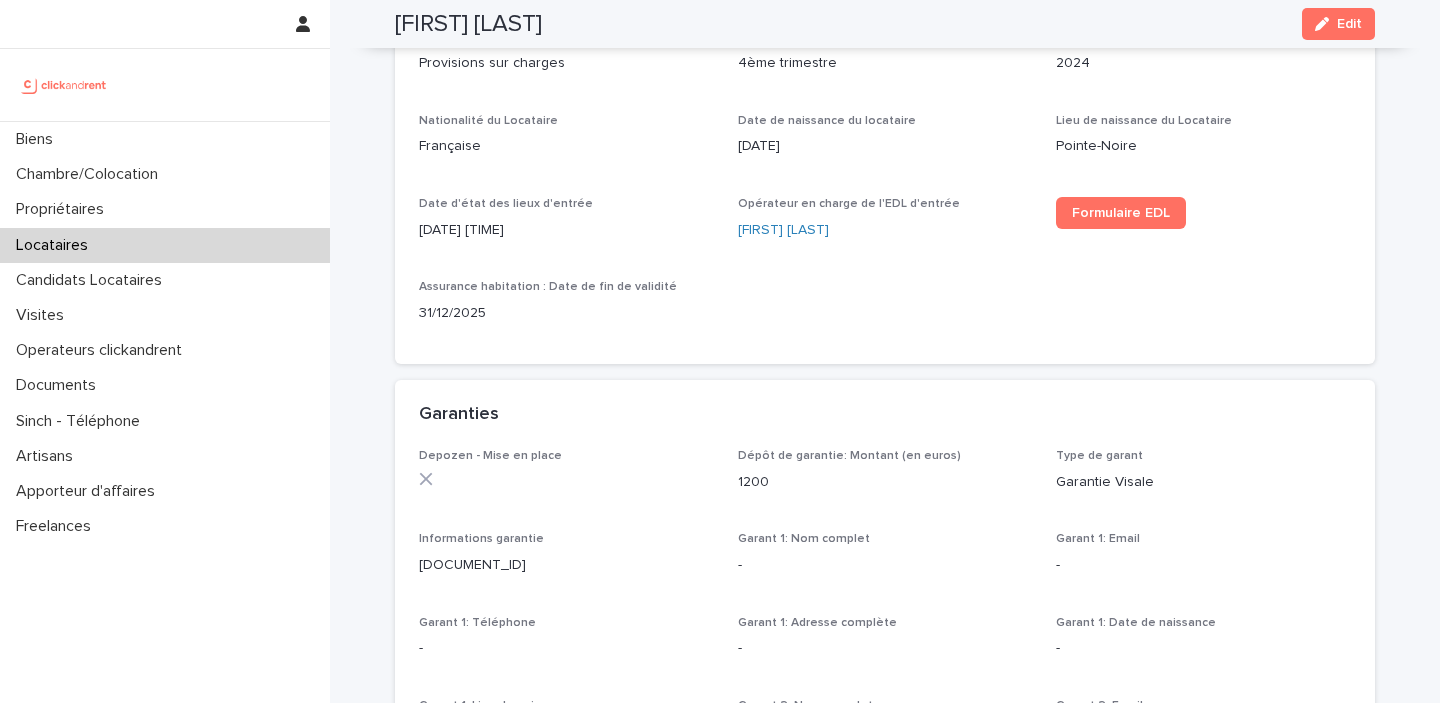 scroll, scrollTop: 0, scrollLeft: 0, axis: both 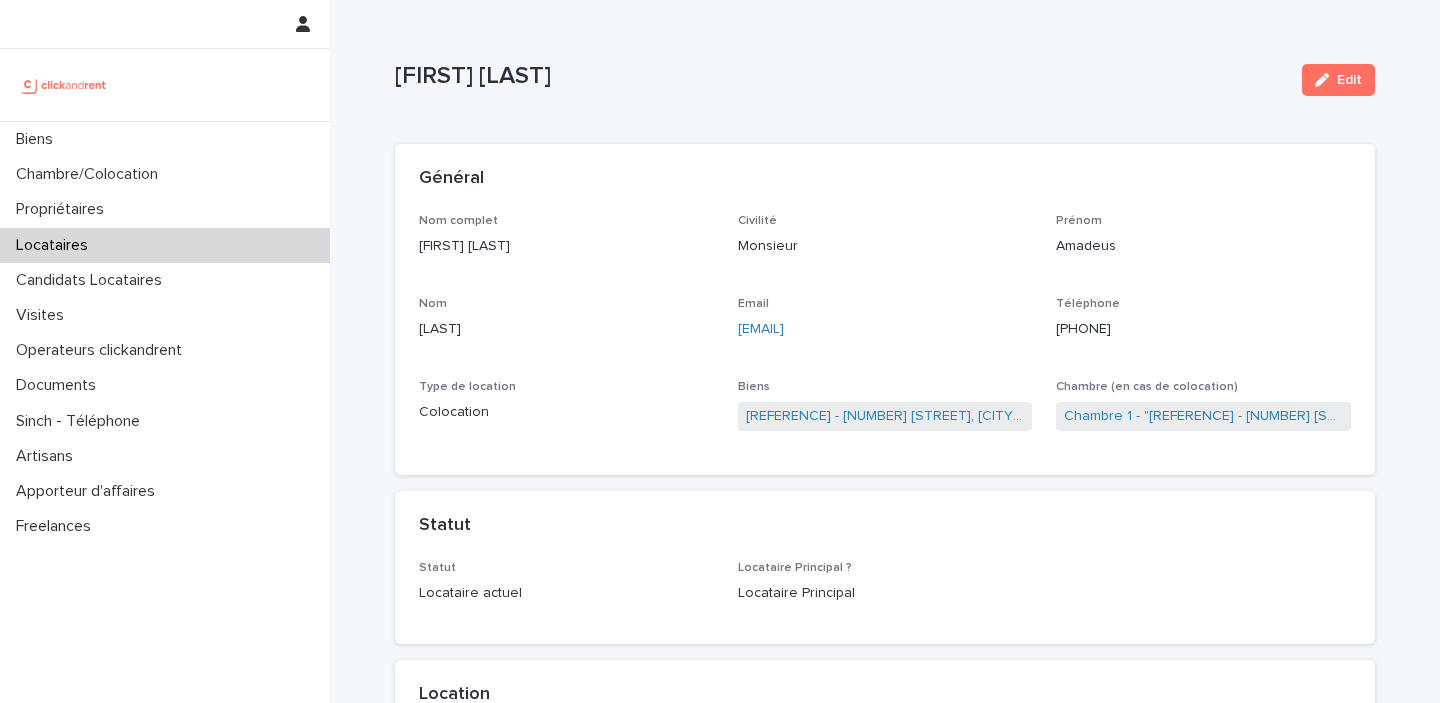 copy on "[FIRST] [LAST]" 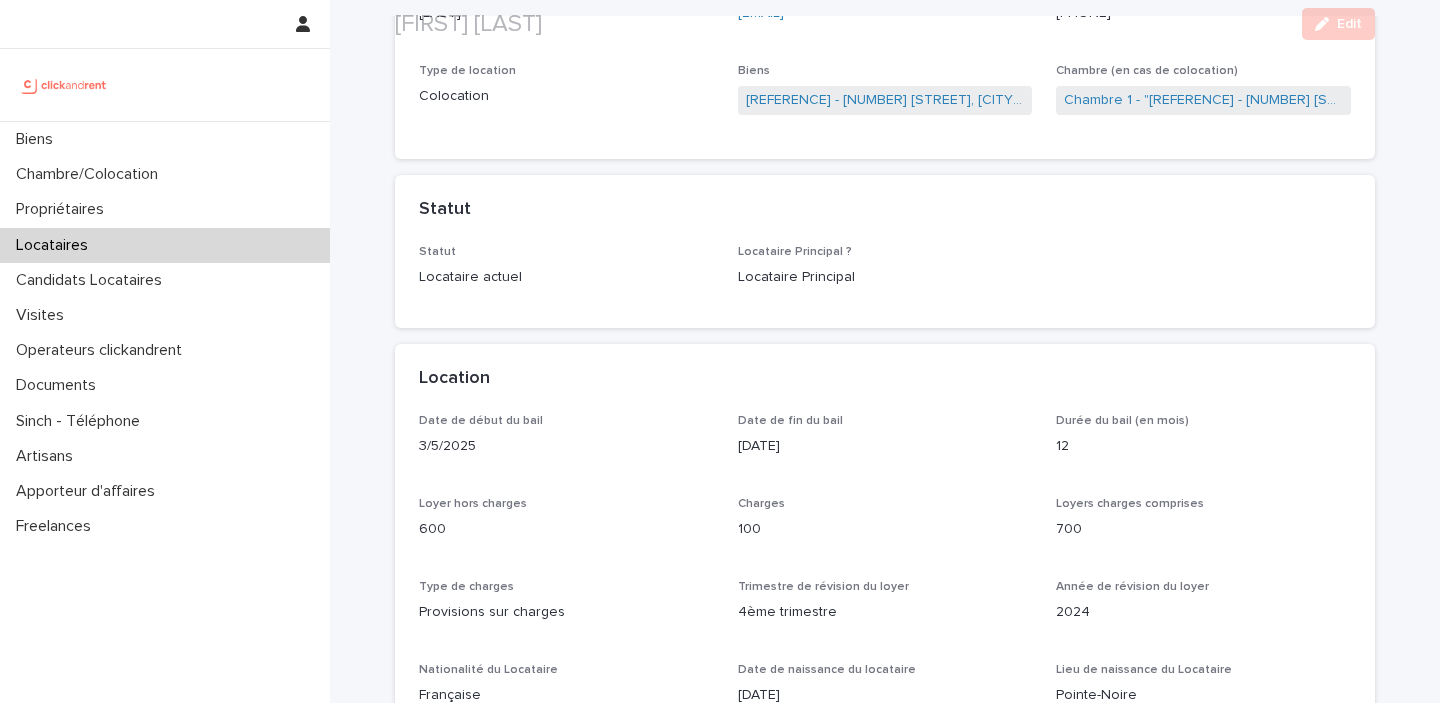 scroll, scrollTop: 319, scrollLeft: 0, axis: vertical 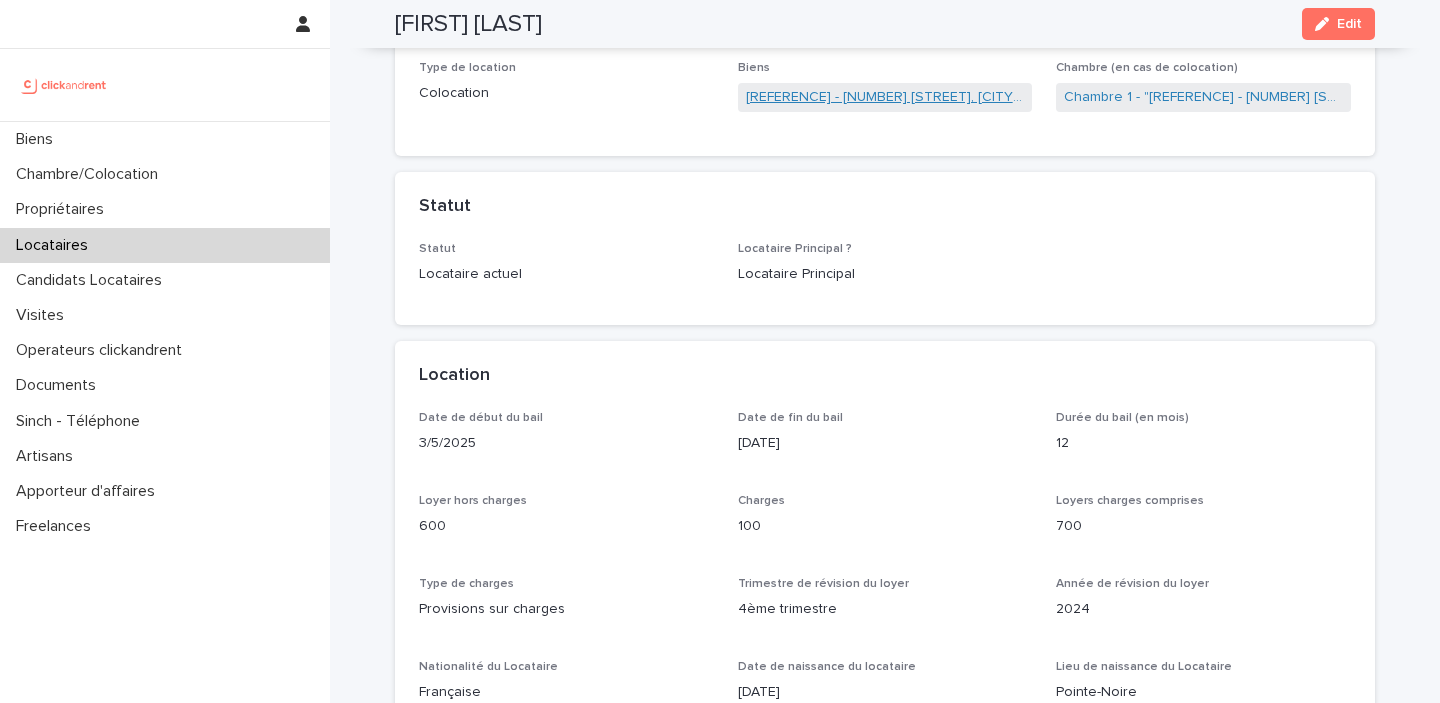 click on "[REFERENCE] - [NUMBER] [STREET], [CITY] [POSTAL_CODE]" at bounding box center [885, 97] 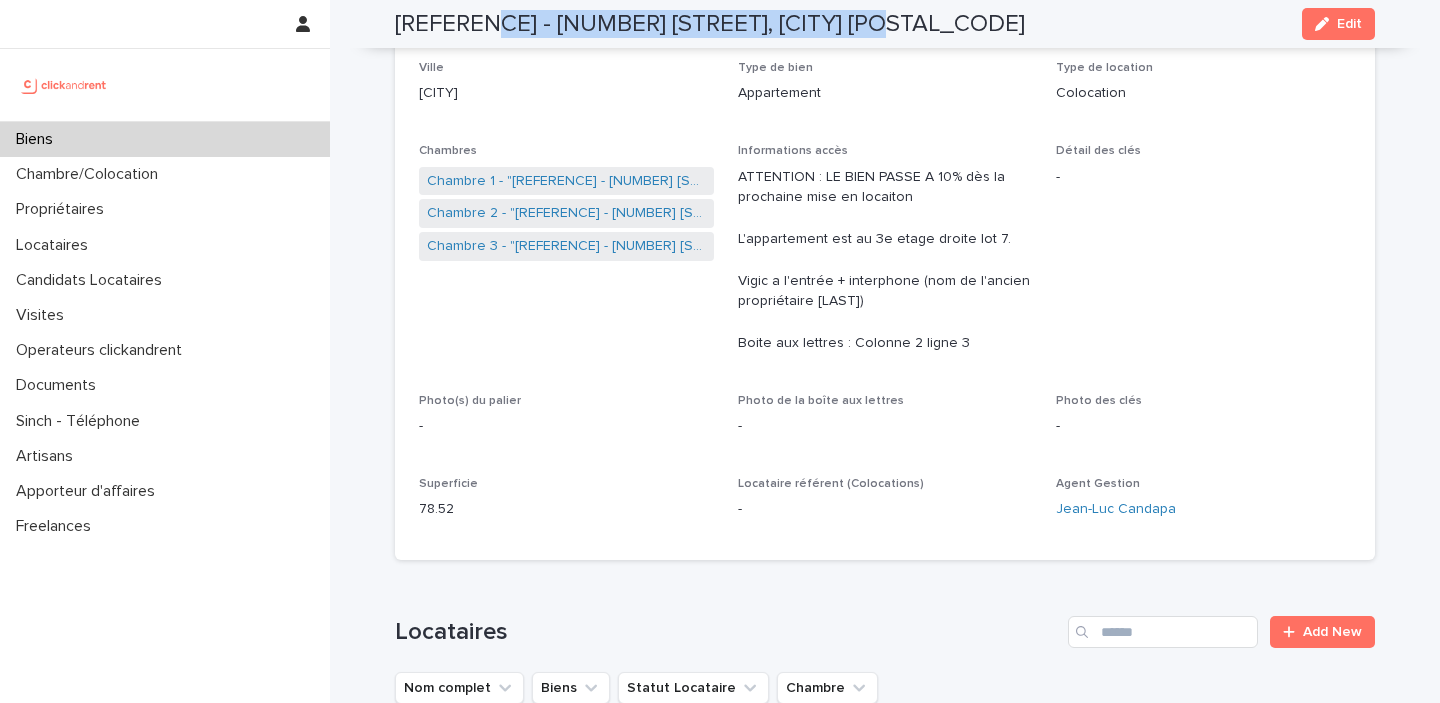copy on "[NUMBER] [STREET], [CITY] [POSTAL_CODE]" 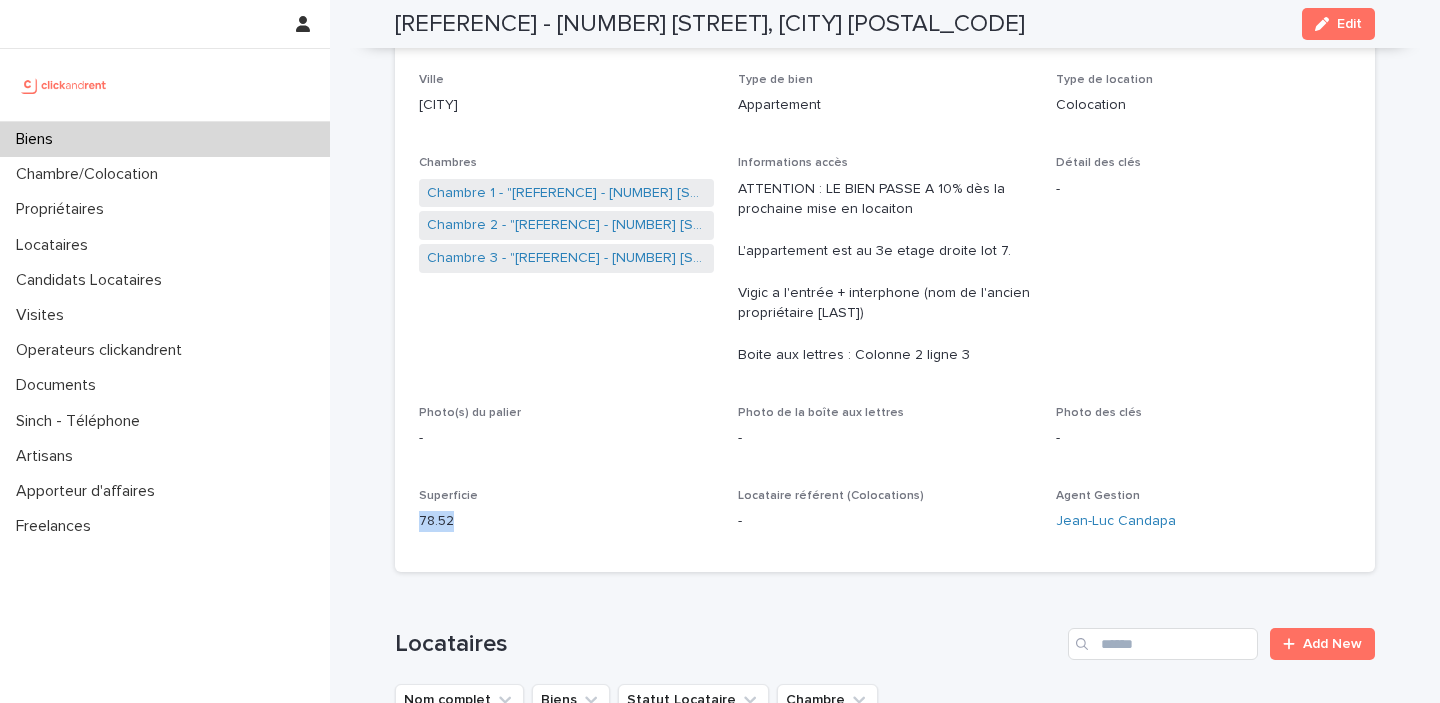 drag, startPoint x: 460, startPoint y: 520, endPoint x: 409, endPoint y: 522, distance: 51.0392 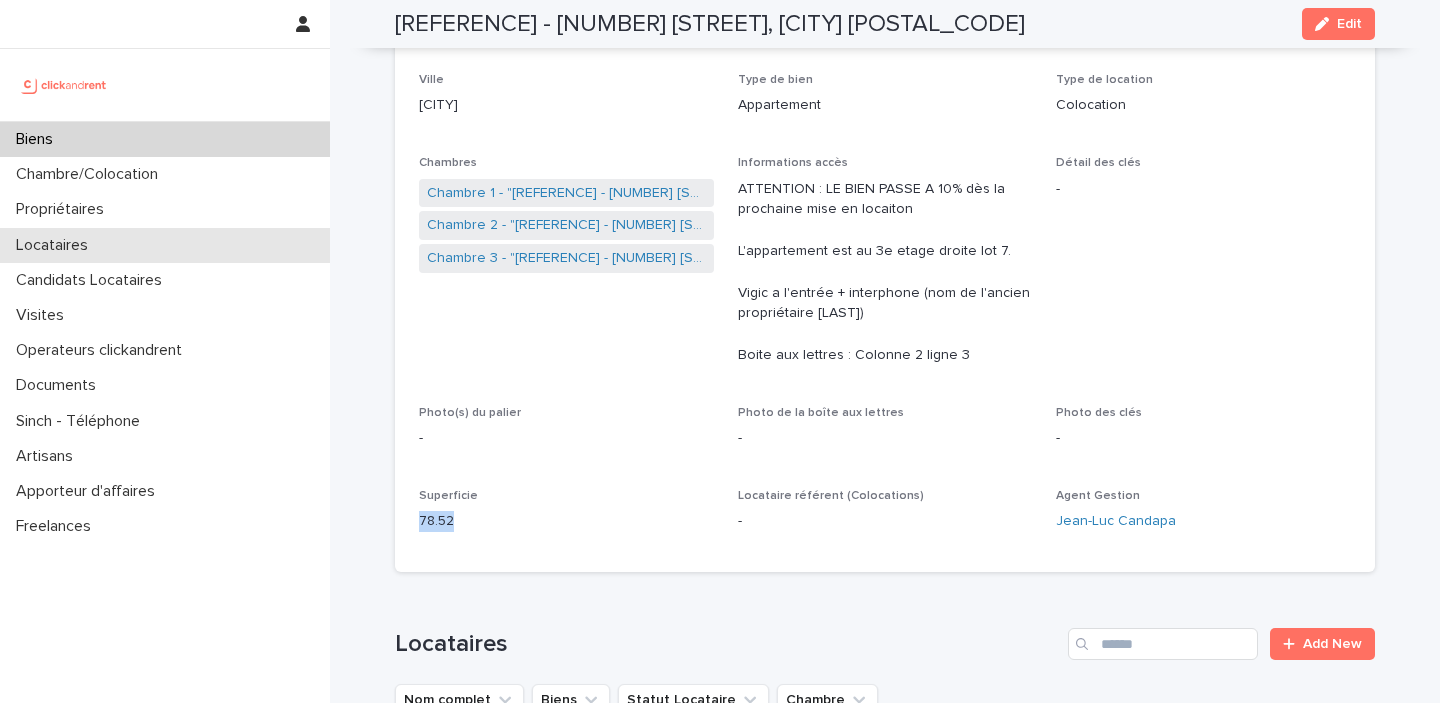 click on "Locataires" at bounding box center (56, 245) 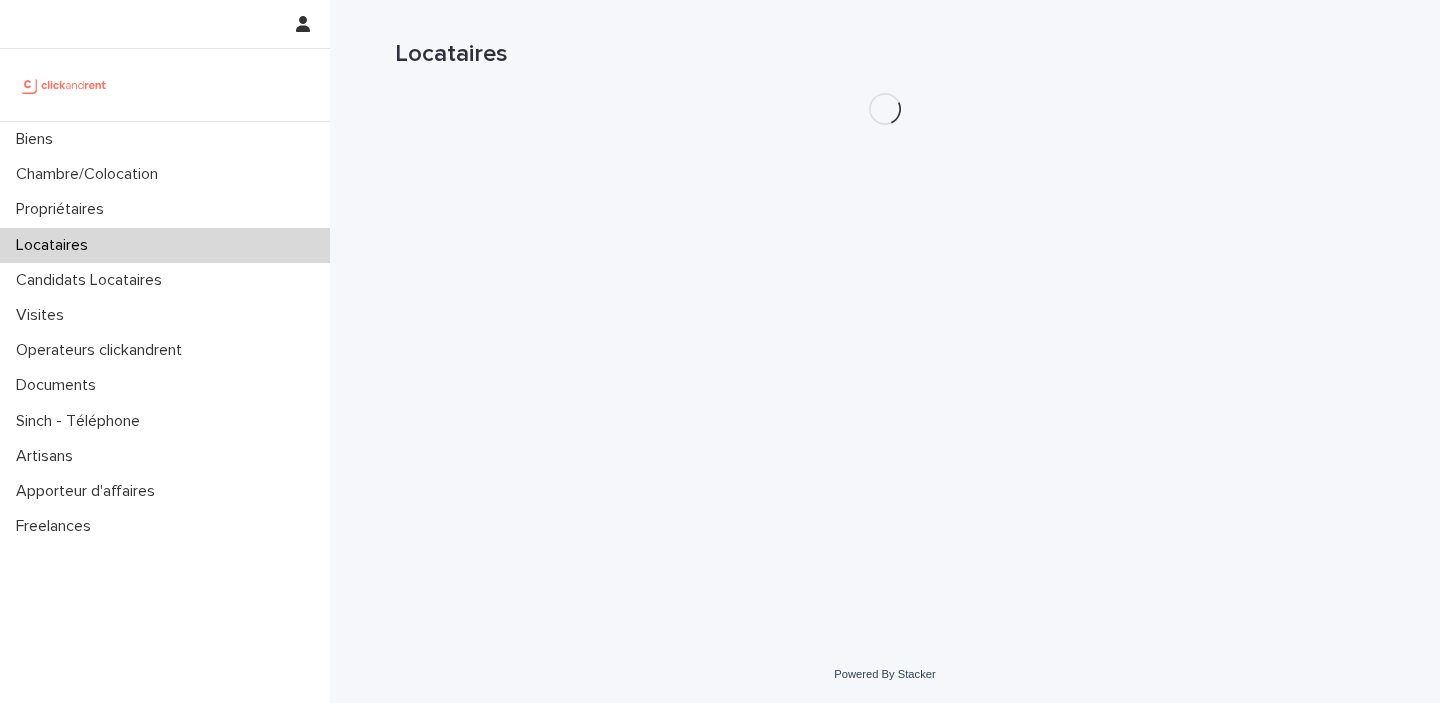 scroll, scrollTop: 0, scrollLeft: 0, axis: both 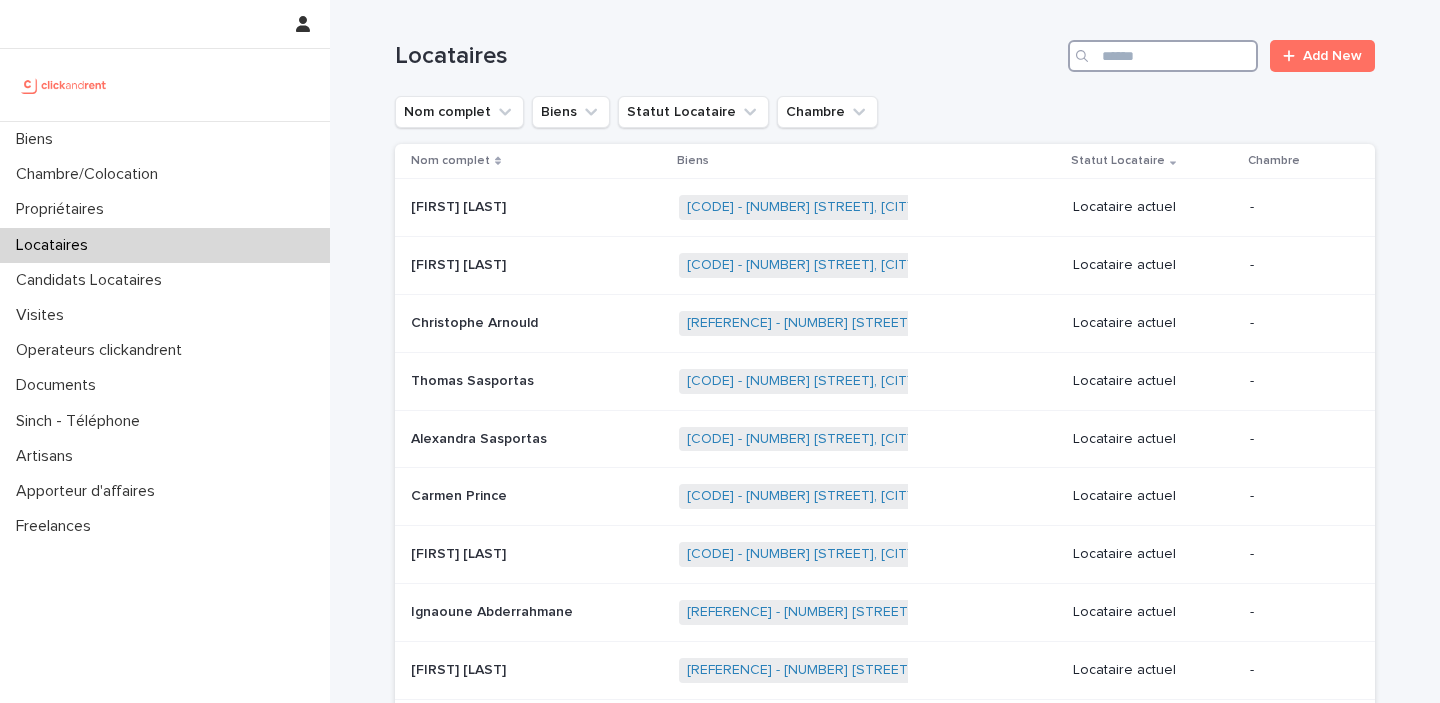 click at bounding box center [1163, 56] 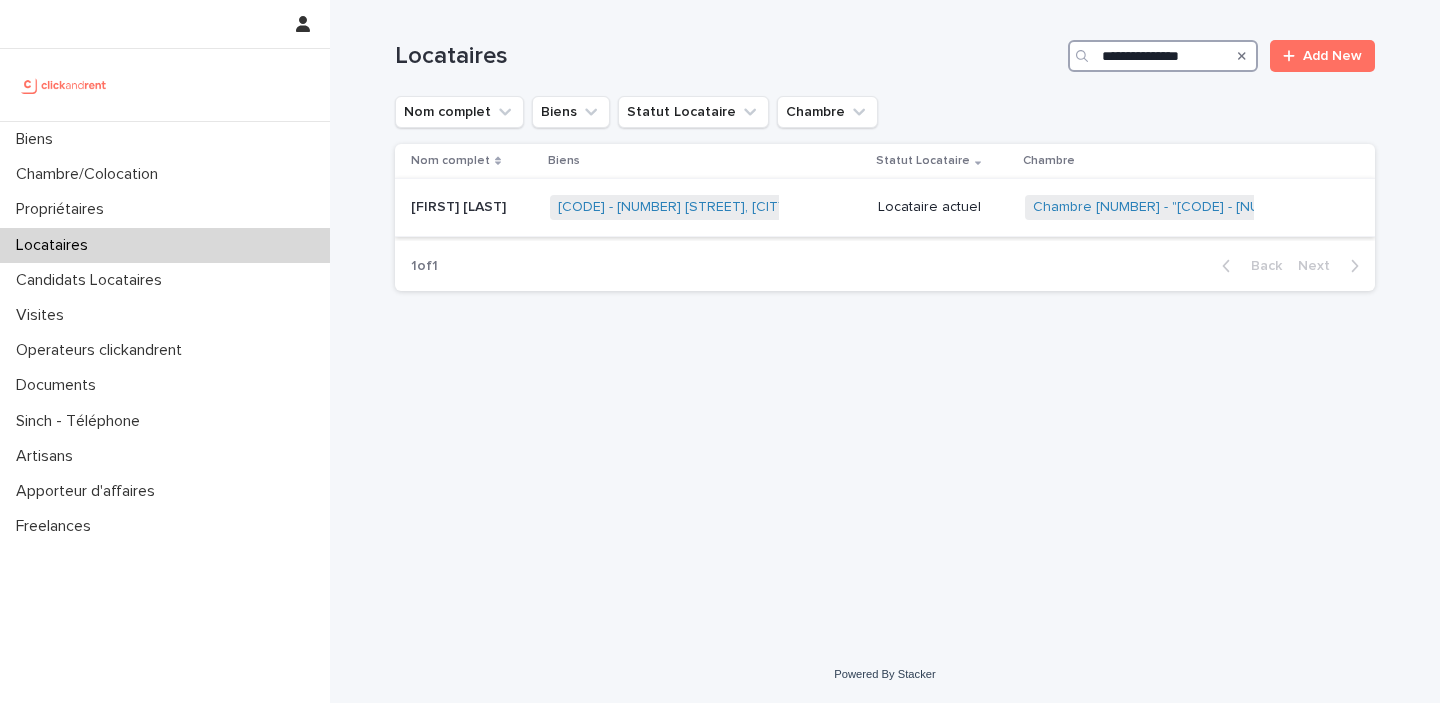 type on "**********" 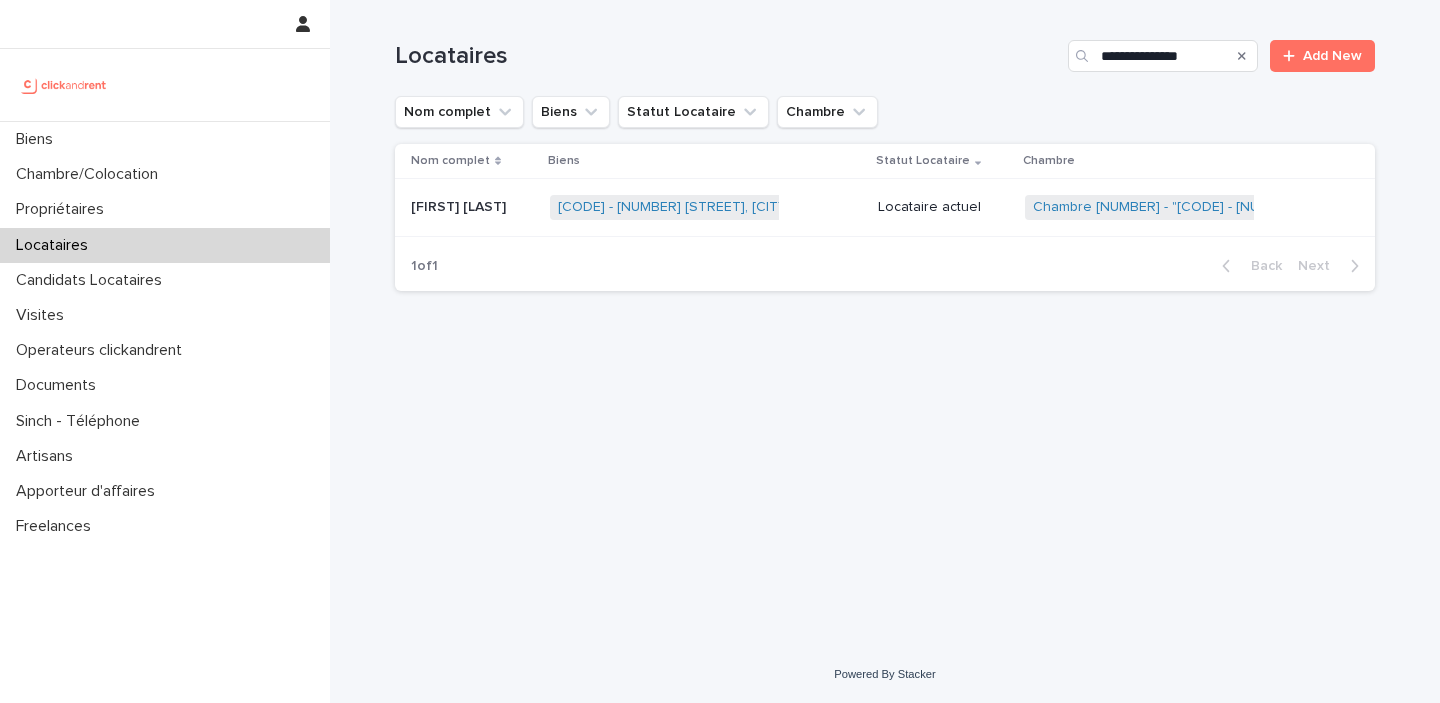click on "Locataire actuel" at bounding box center [943, 207] 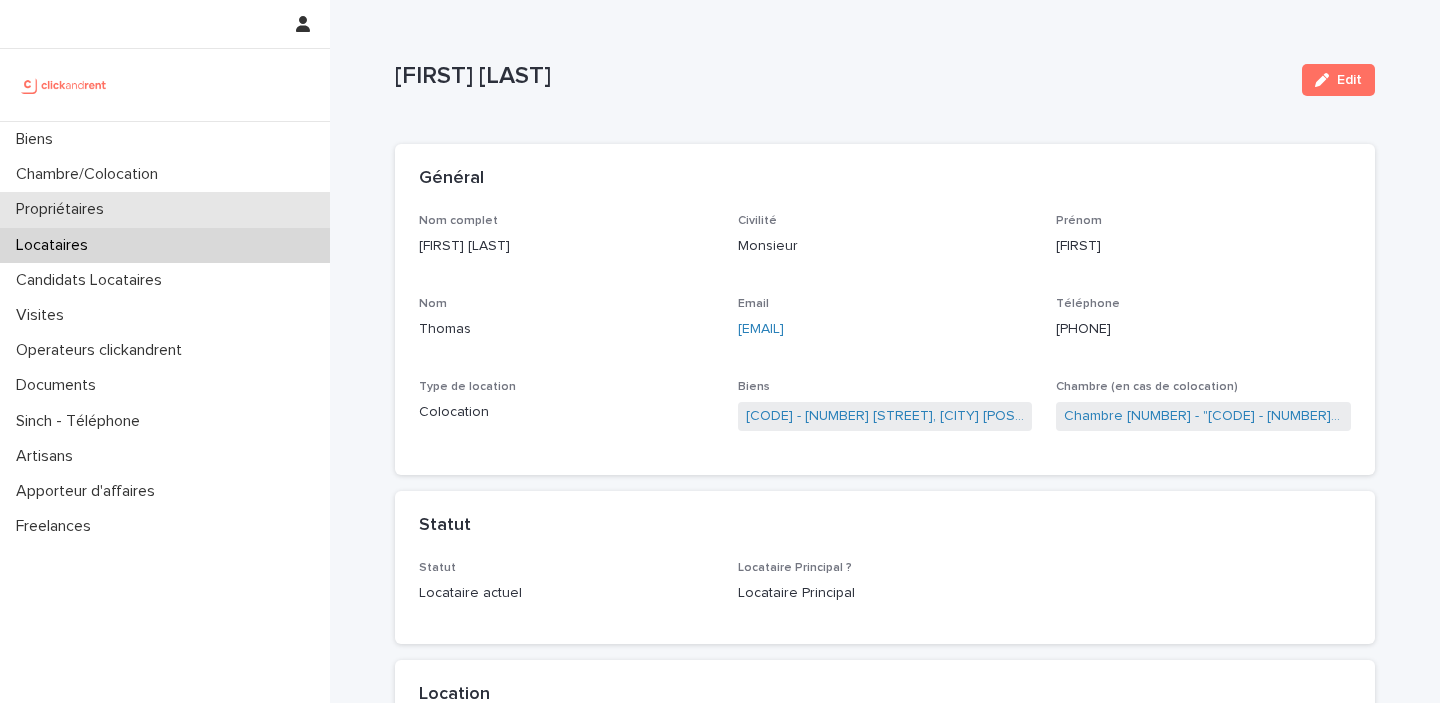 click on "Propriétaires" at bounding box center (165, 209) 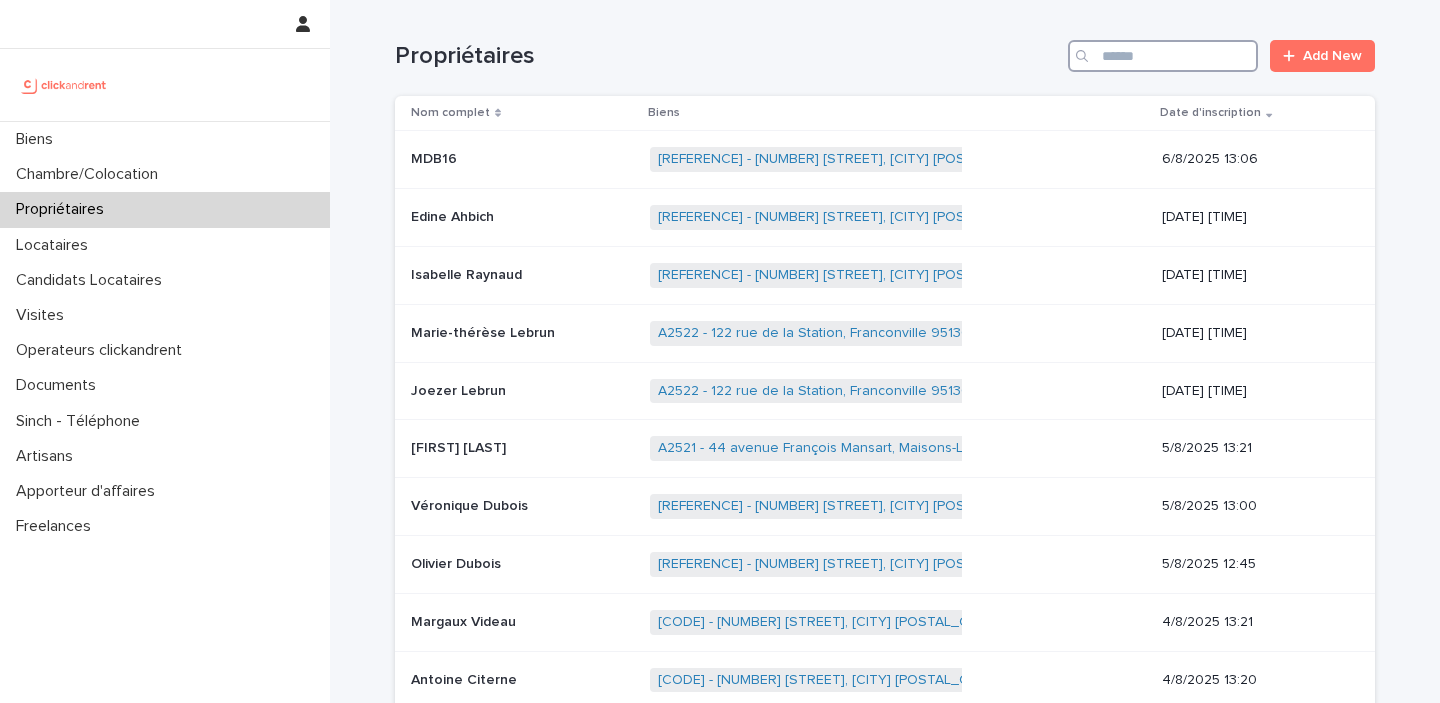 click at bounding box center [1163, 56] 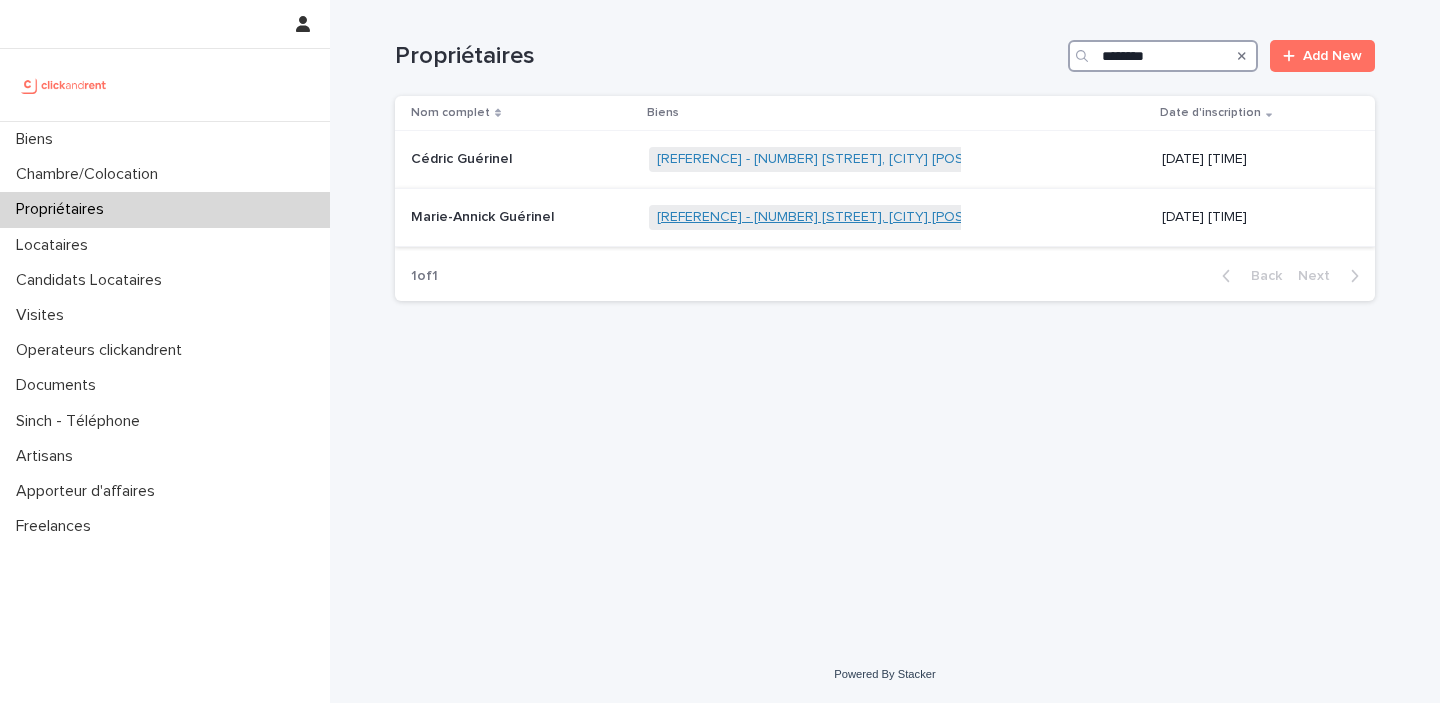 type on "********" 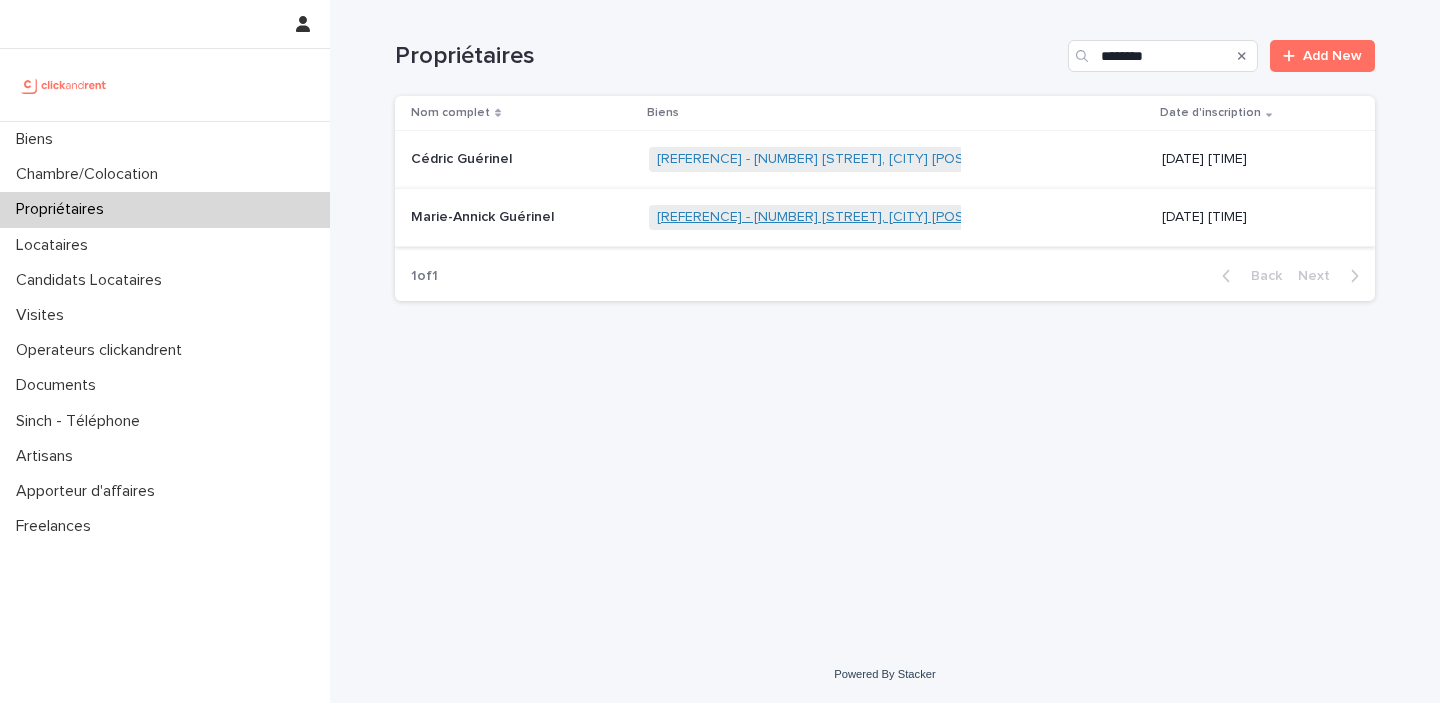 click on "[REFERENCE] - [NUMBER] [STREET], [CITY] [POSTAL_CODE]" at bounding box center [848, 217] 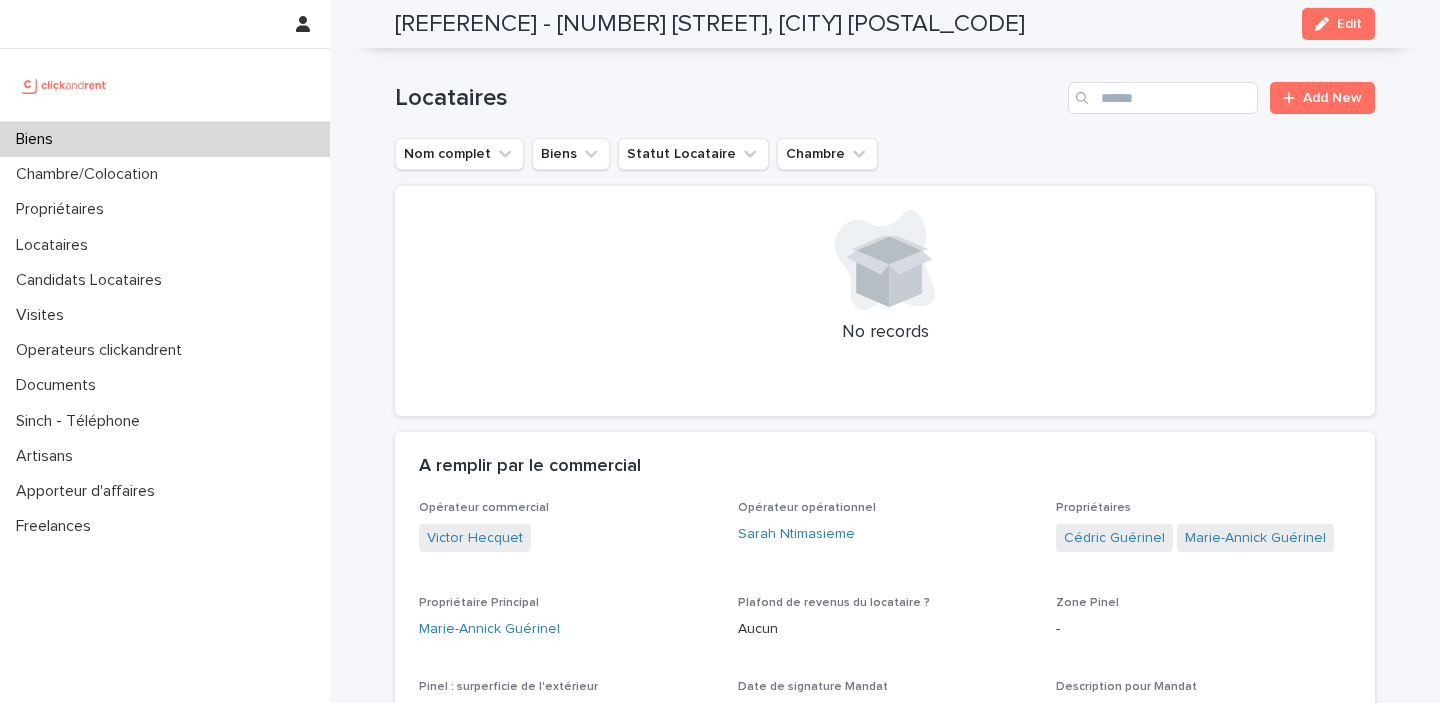 scroll, scrollTop: 1289, scrollLeft: 0, axis: vertical 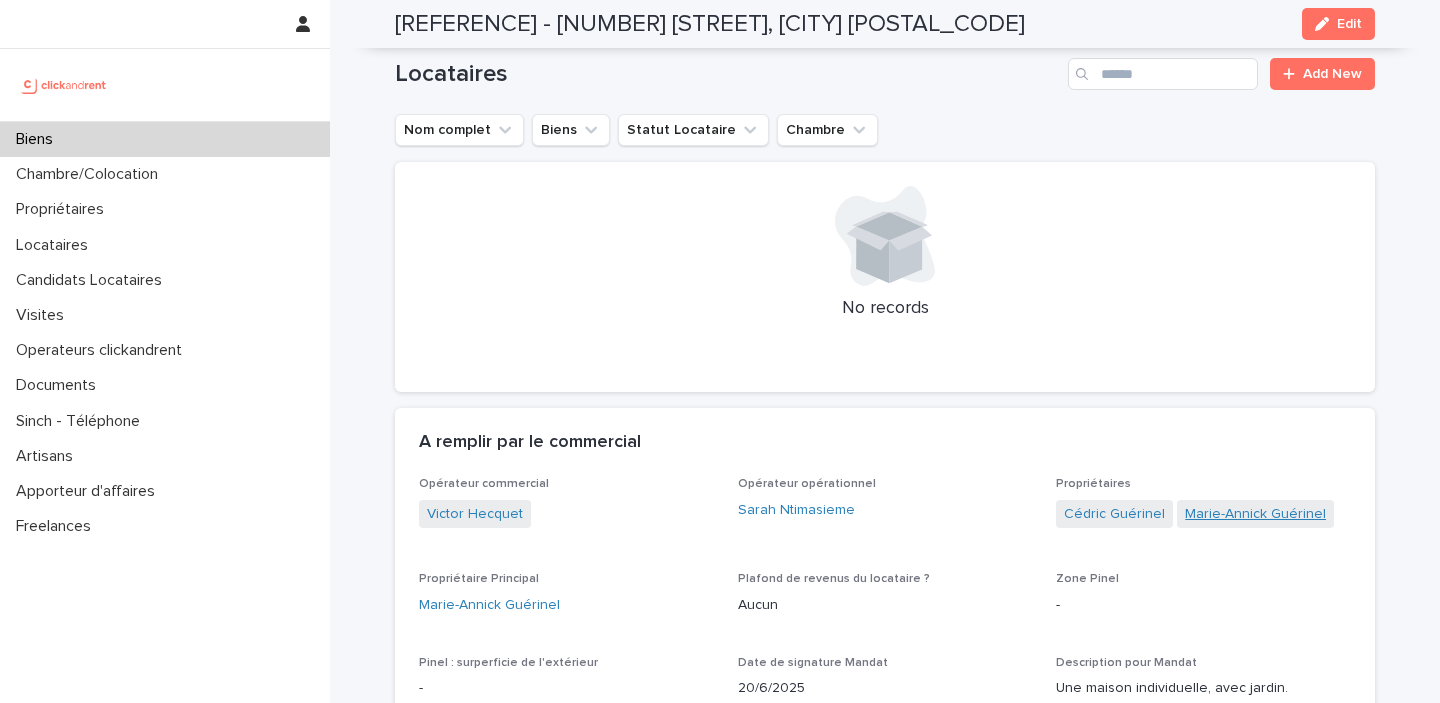 click on "Marie-Annick Guérinel" at bounding box center [1255, 514] 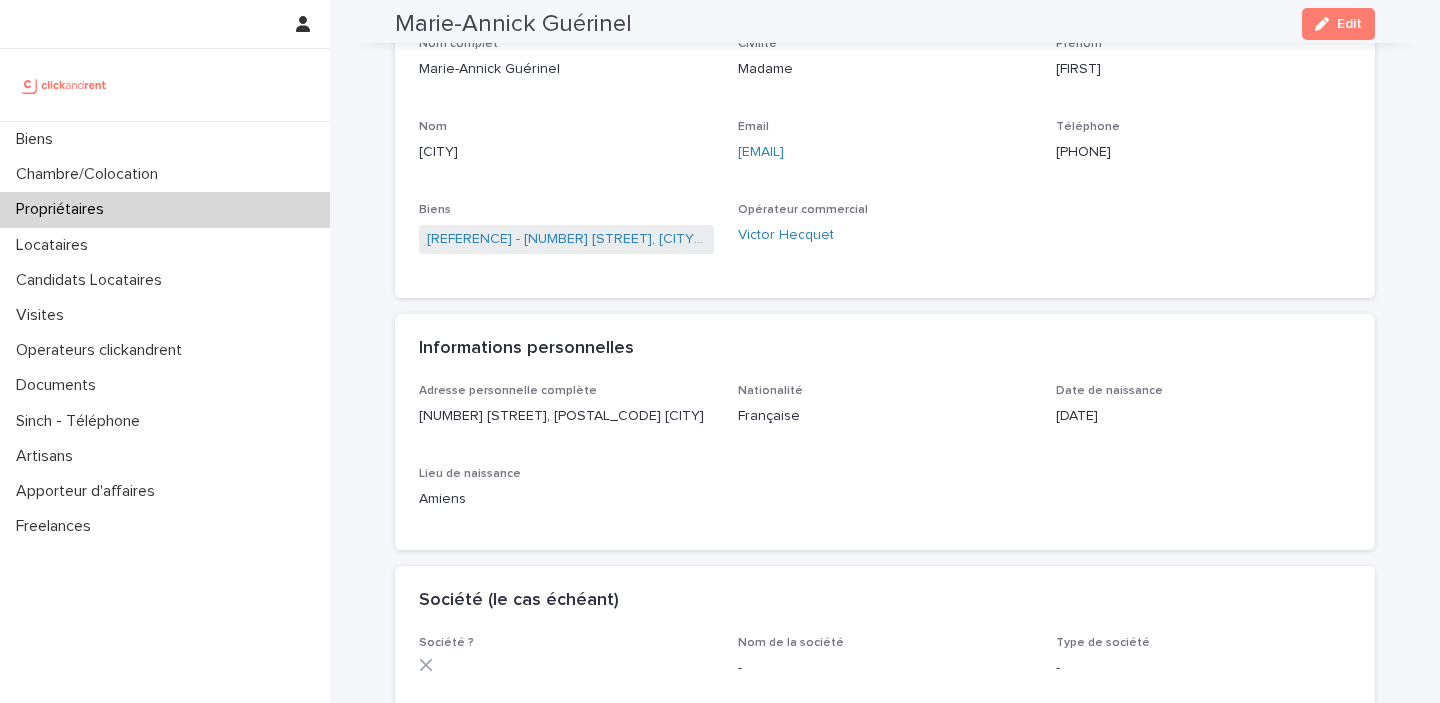 scroll, scrollTop: 0, scrollLeft: 0, axis: both 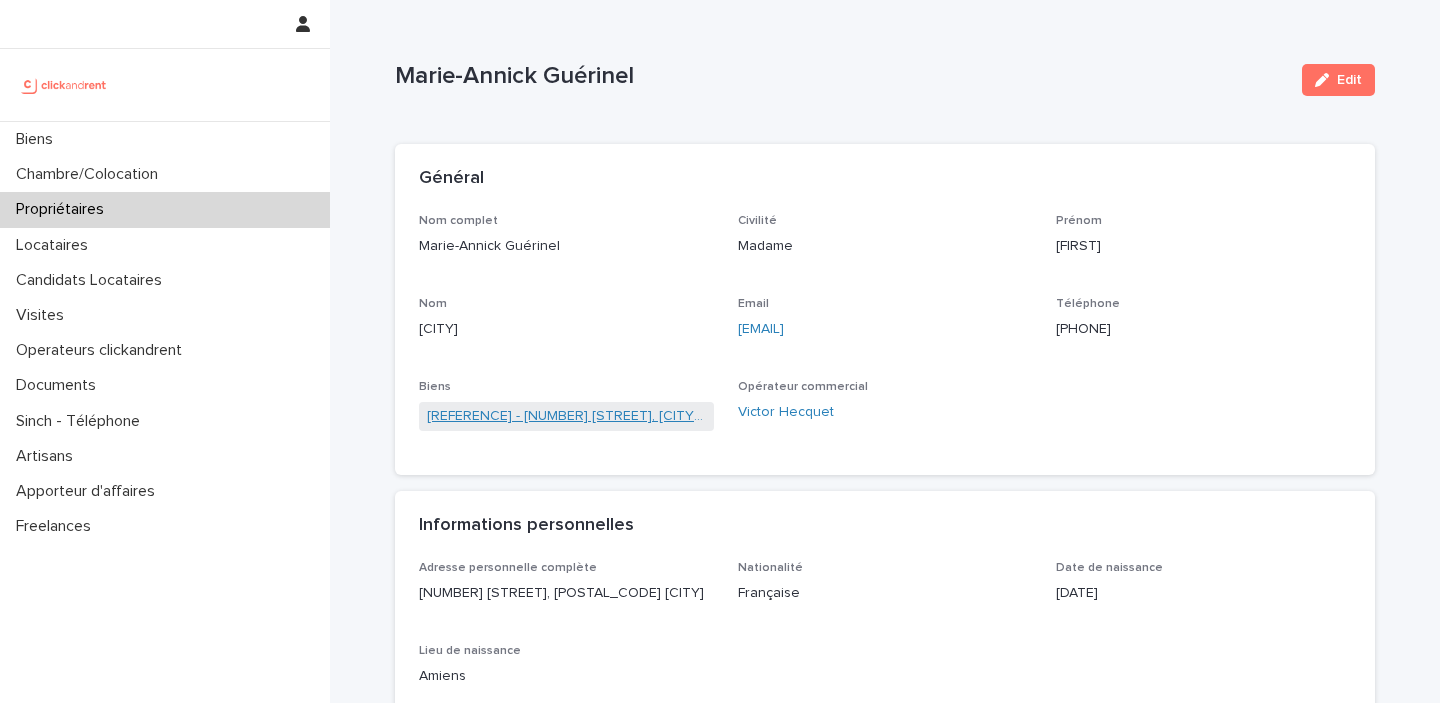 click on "[REFERENCE] - [NUMBER] [STREET], [CITY] [POSTAL_CODE]" at bounding box center (566, 416) 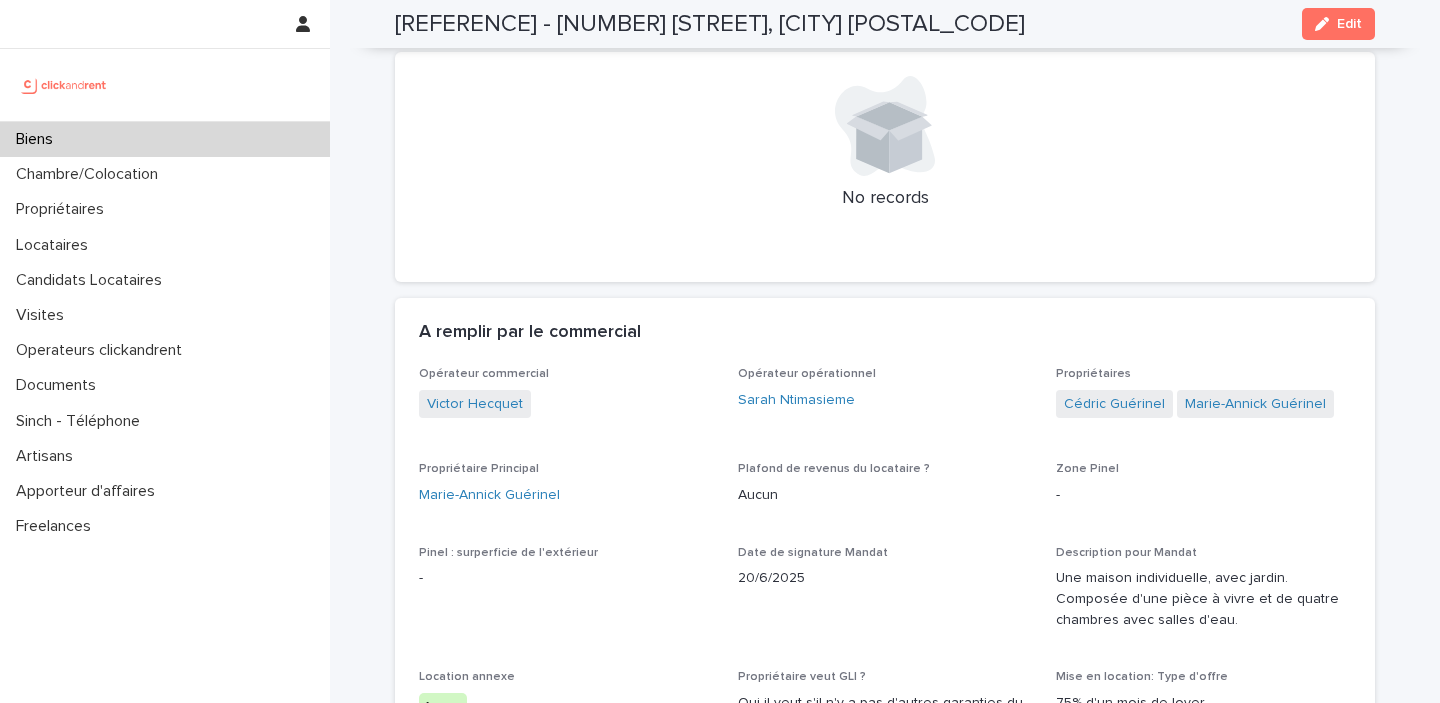 scroll, scrollTop: 1401, scrollLeft: 0, axis: vertical 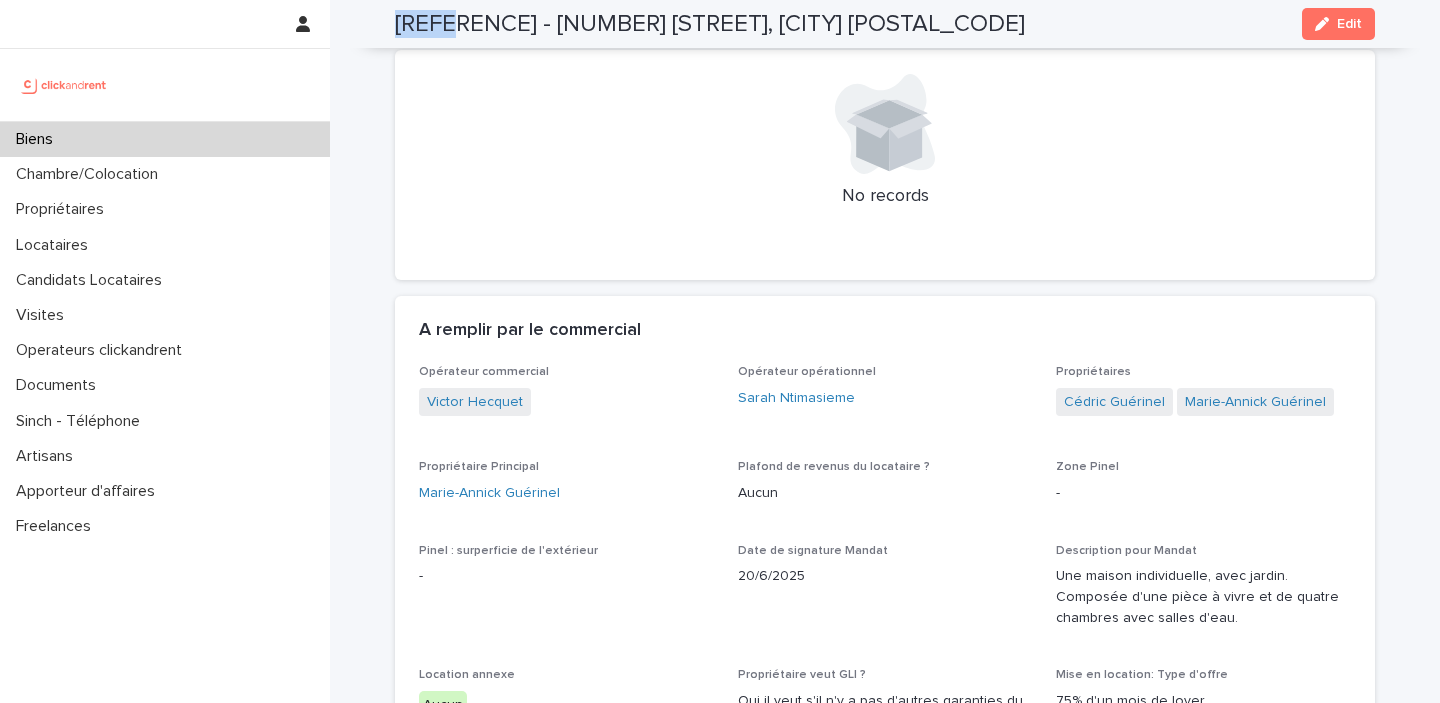 copy on "A2448" 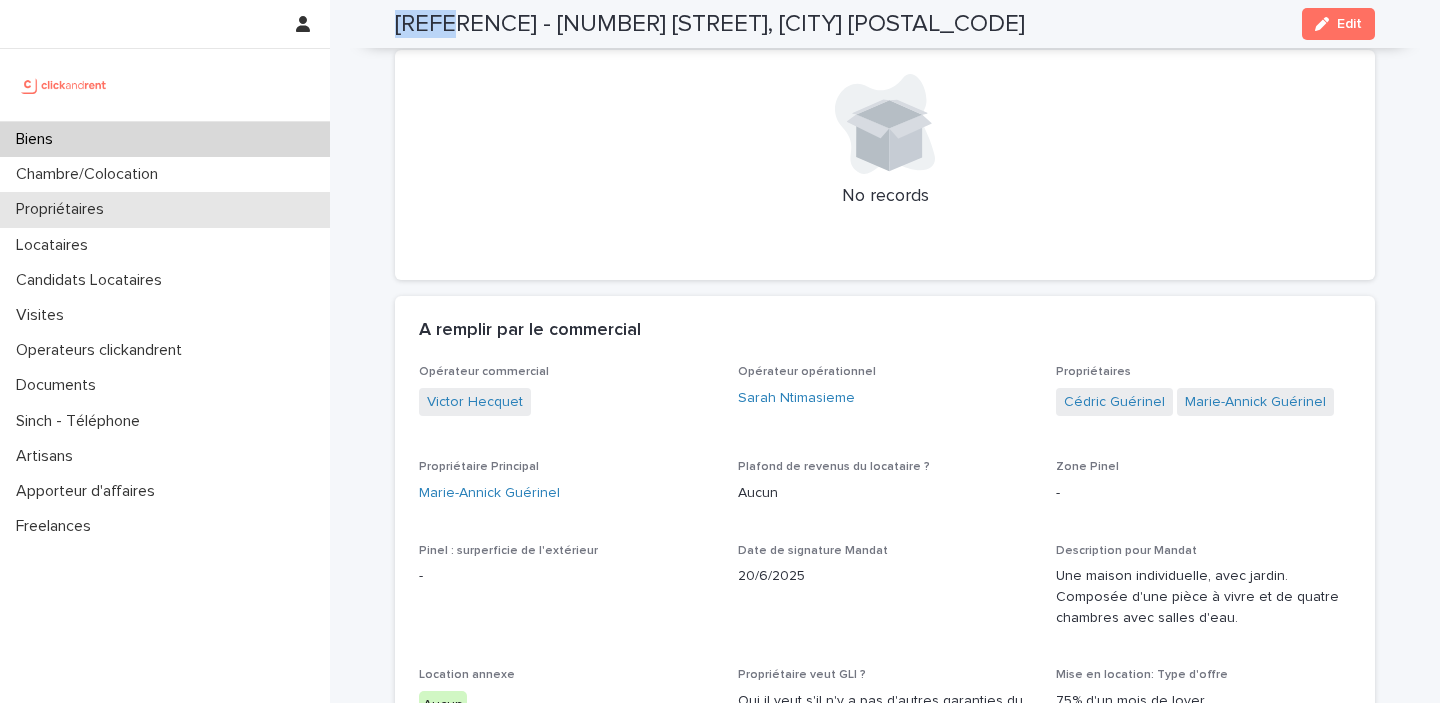 click on "Propriétaires" at bounding box center (165, 209) 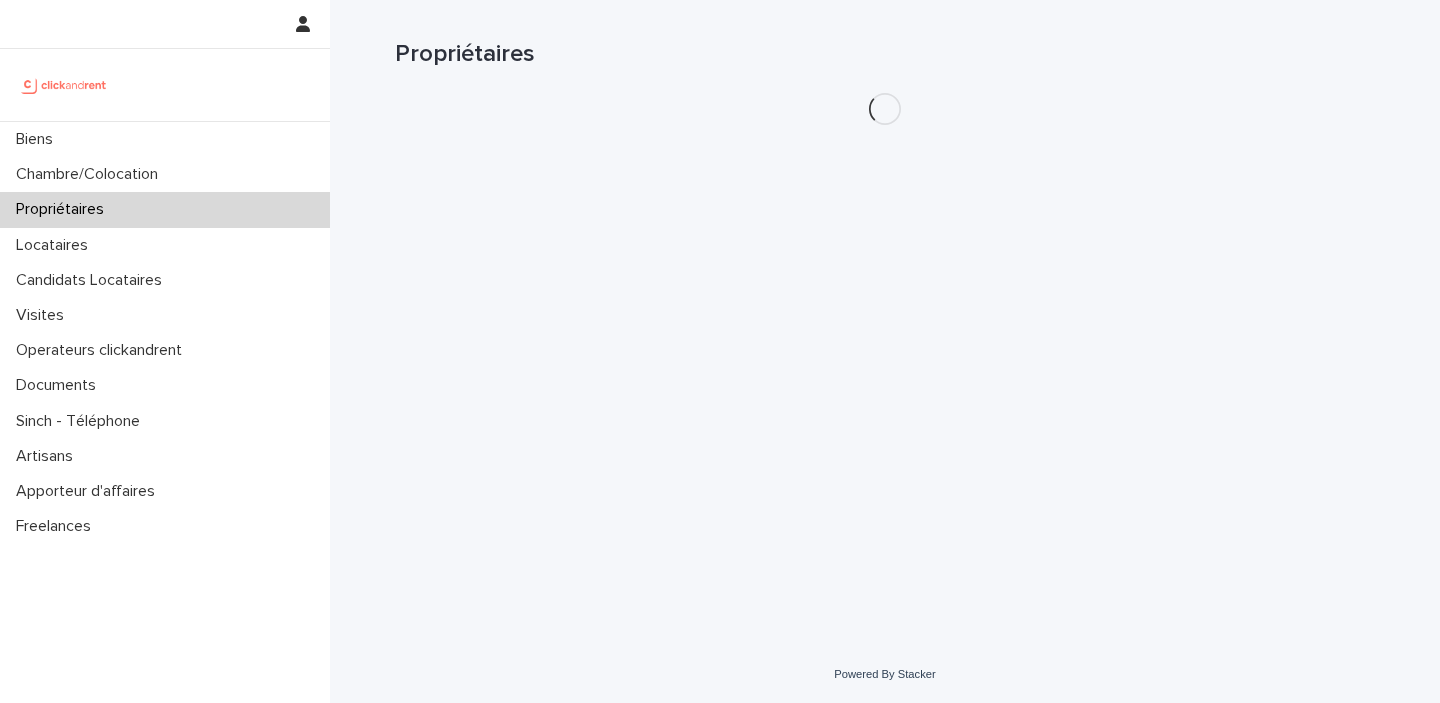 scroll, scrollTop: 0, scrollLeft: 0, axis: both 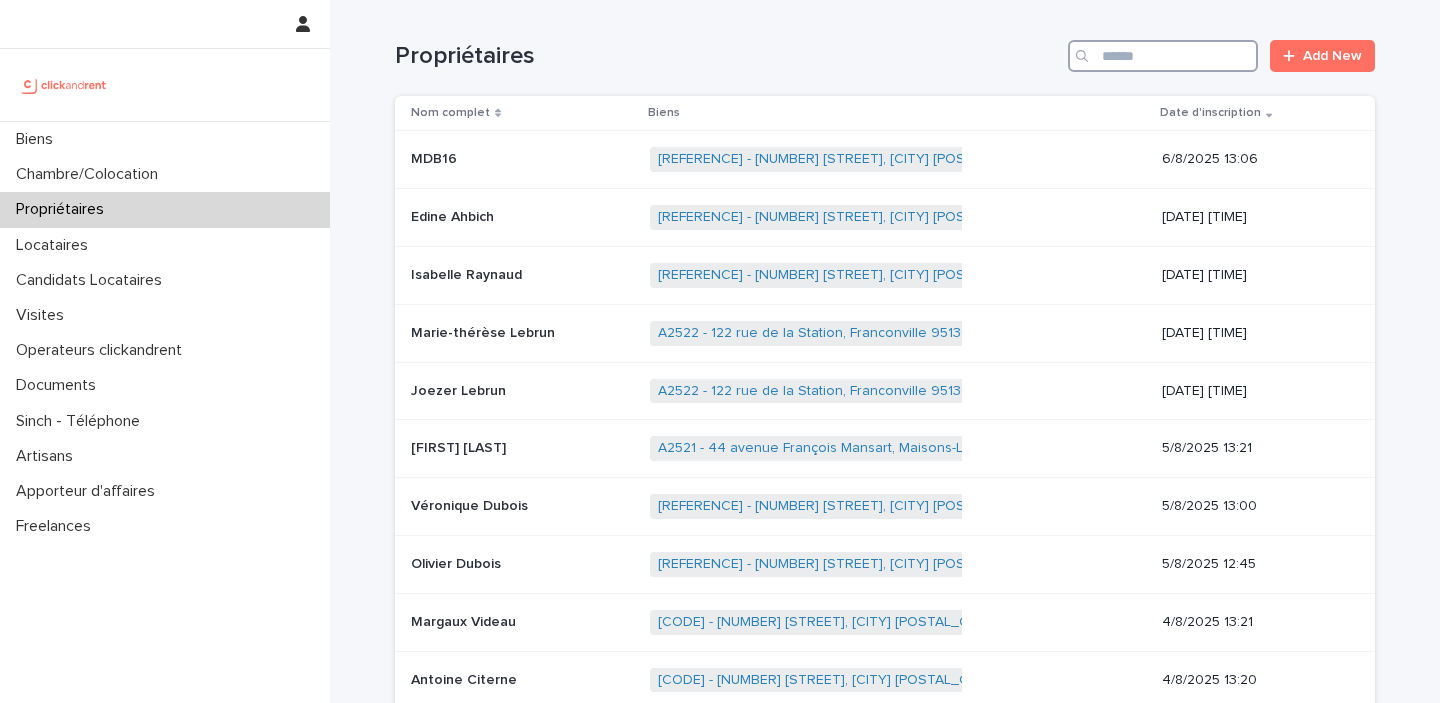 click at bounding box center [1163, 56] 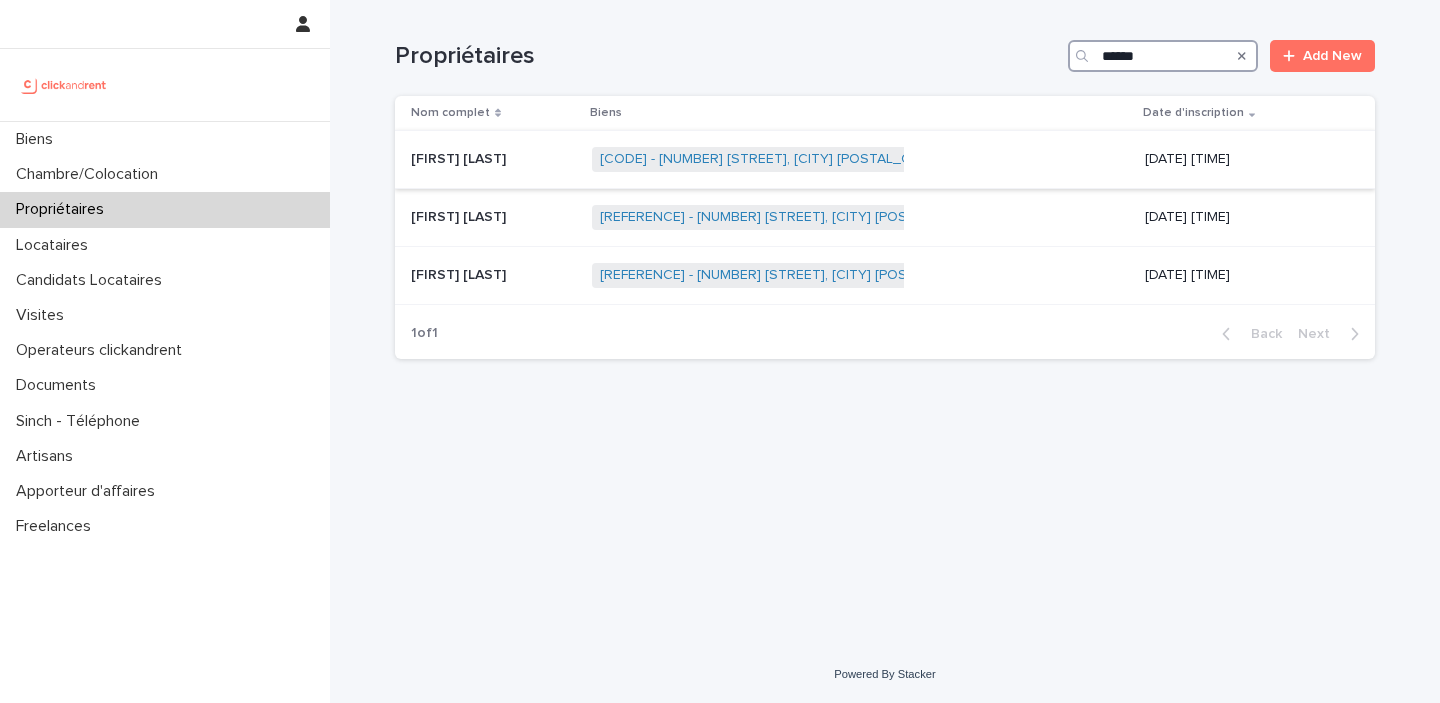 type on "******" 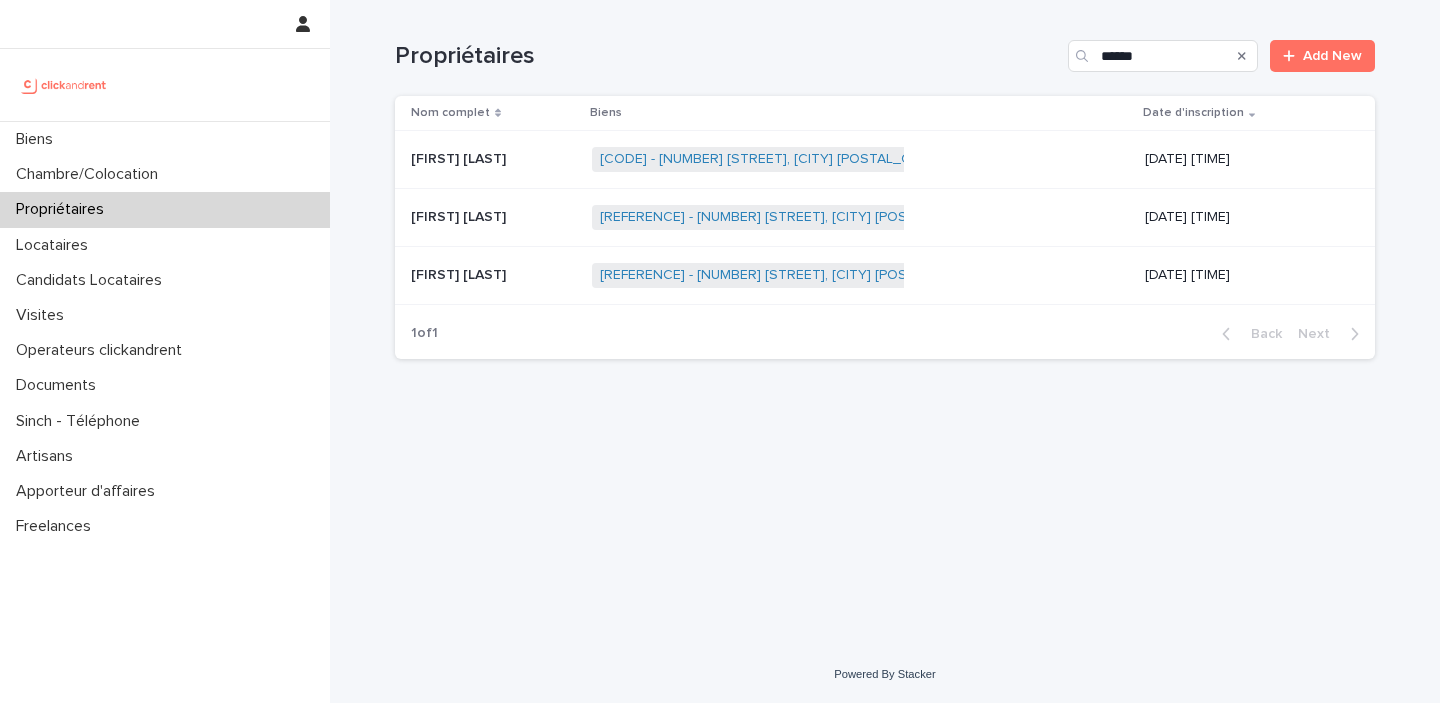 click at bounding box center (493, 159) 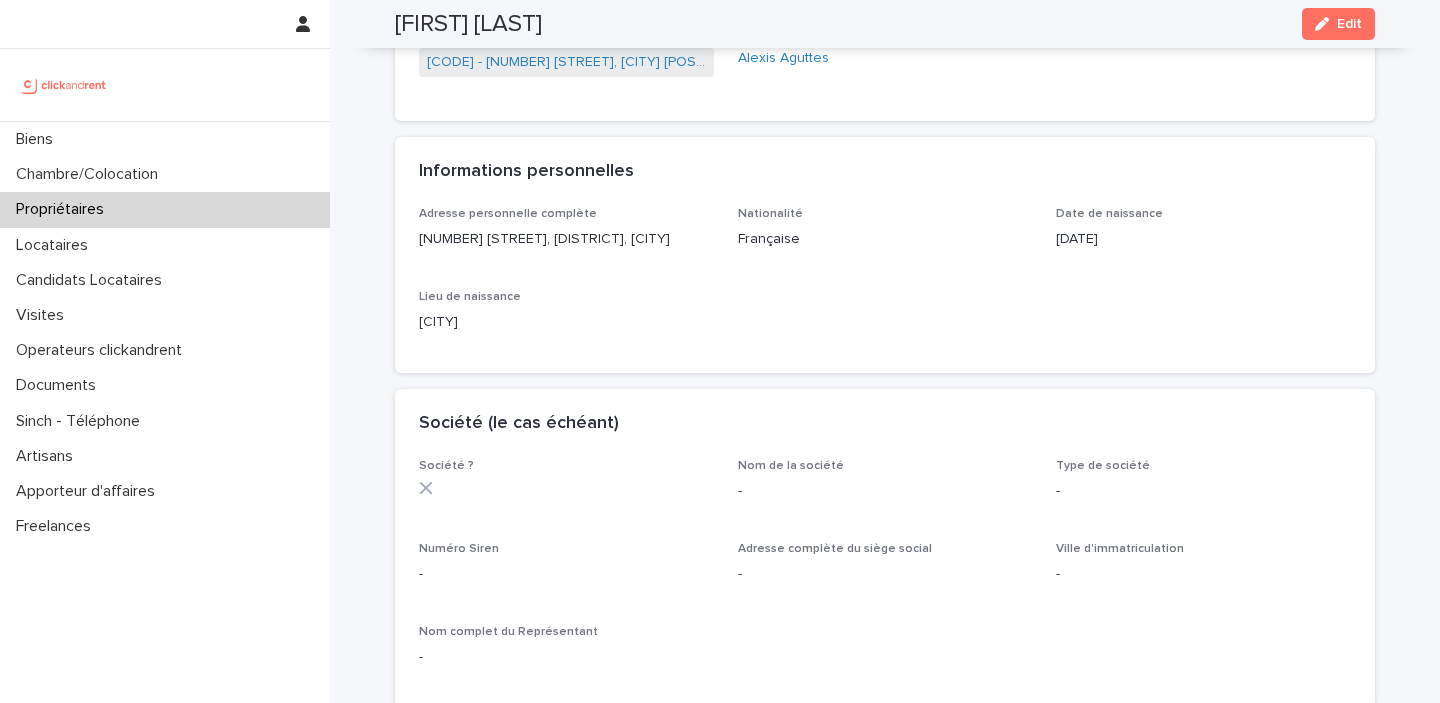 scroll, scrollTop: 0, scrollLeft: 0, axis: both 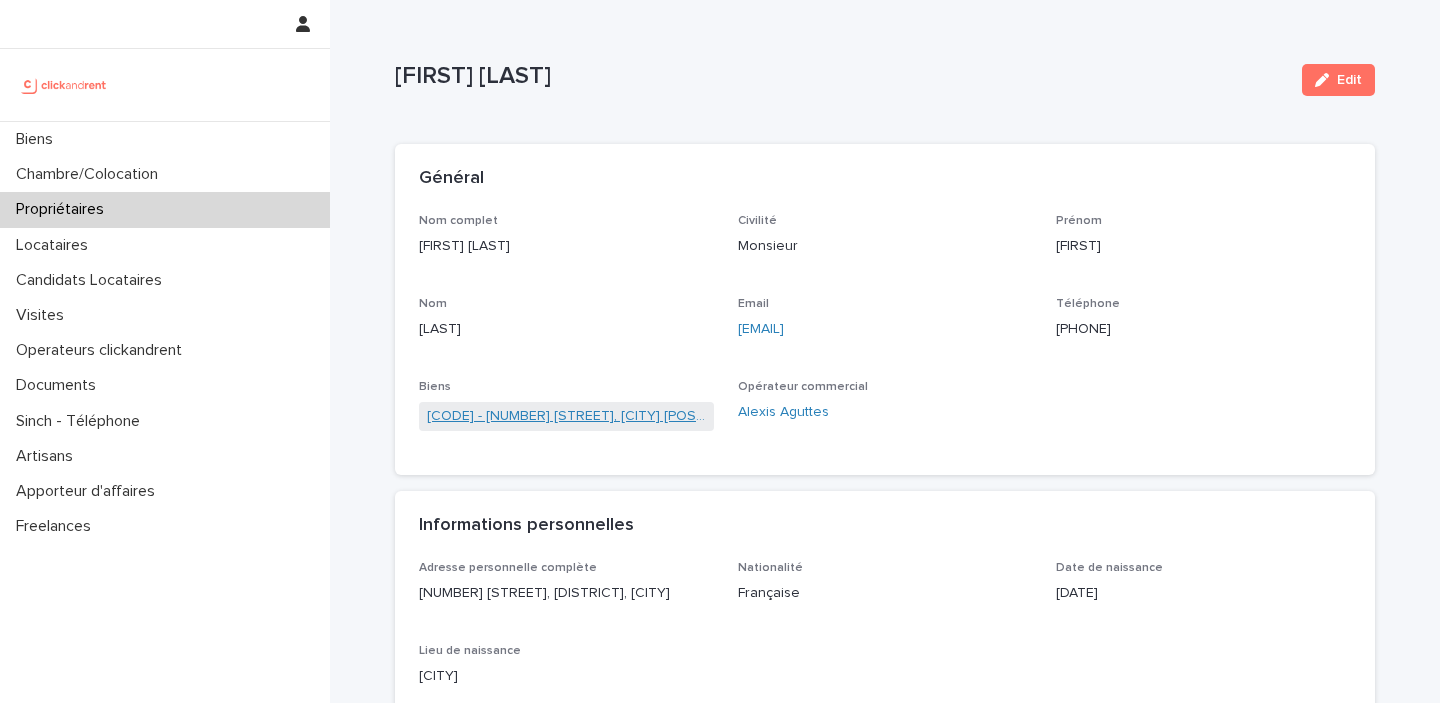 click on "[CODE] - [NUMBER] [STREET], [CITY] [POSTAL_CODE]" at bounding box center [566, 416] 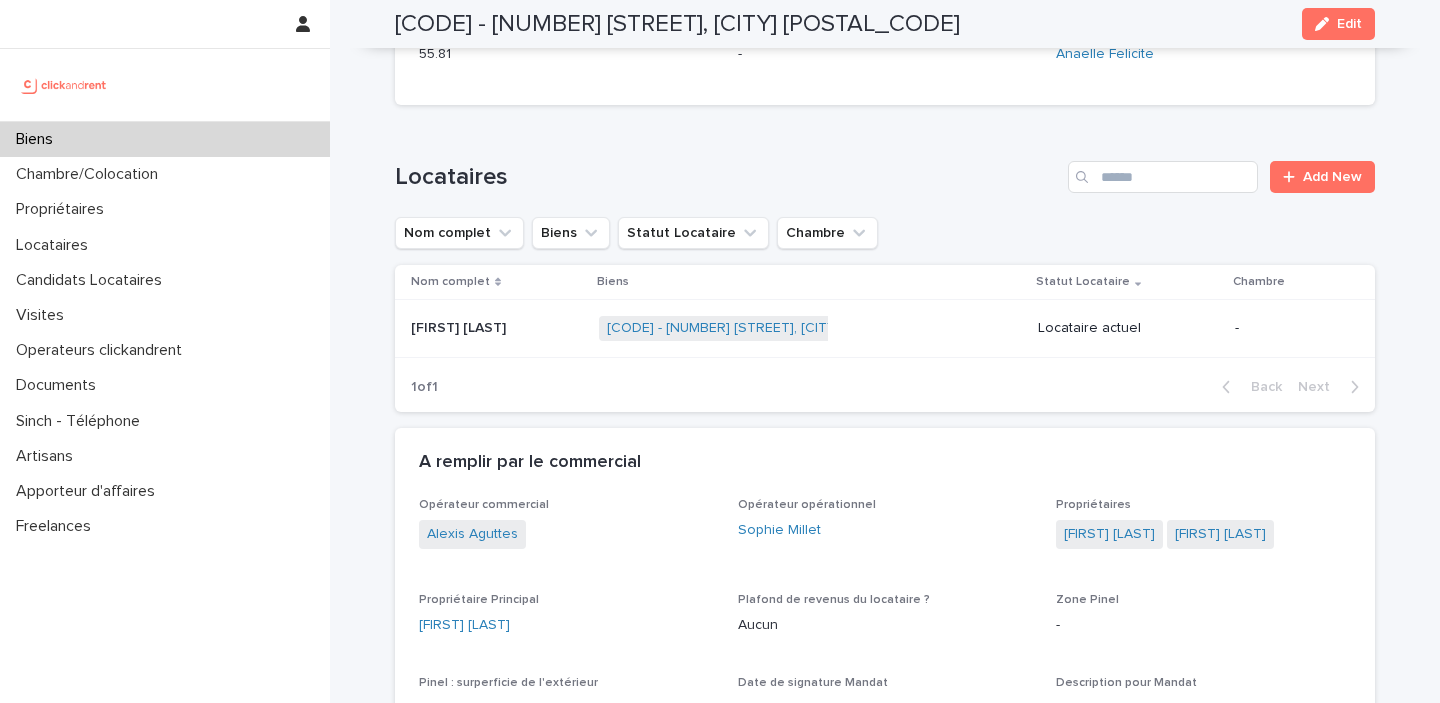 scroll, scrollTop: 740, scrollLeft: 0, axis: vertical 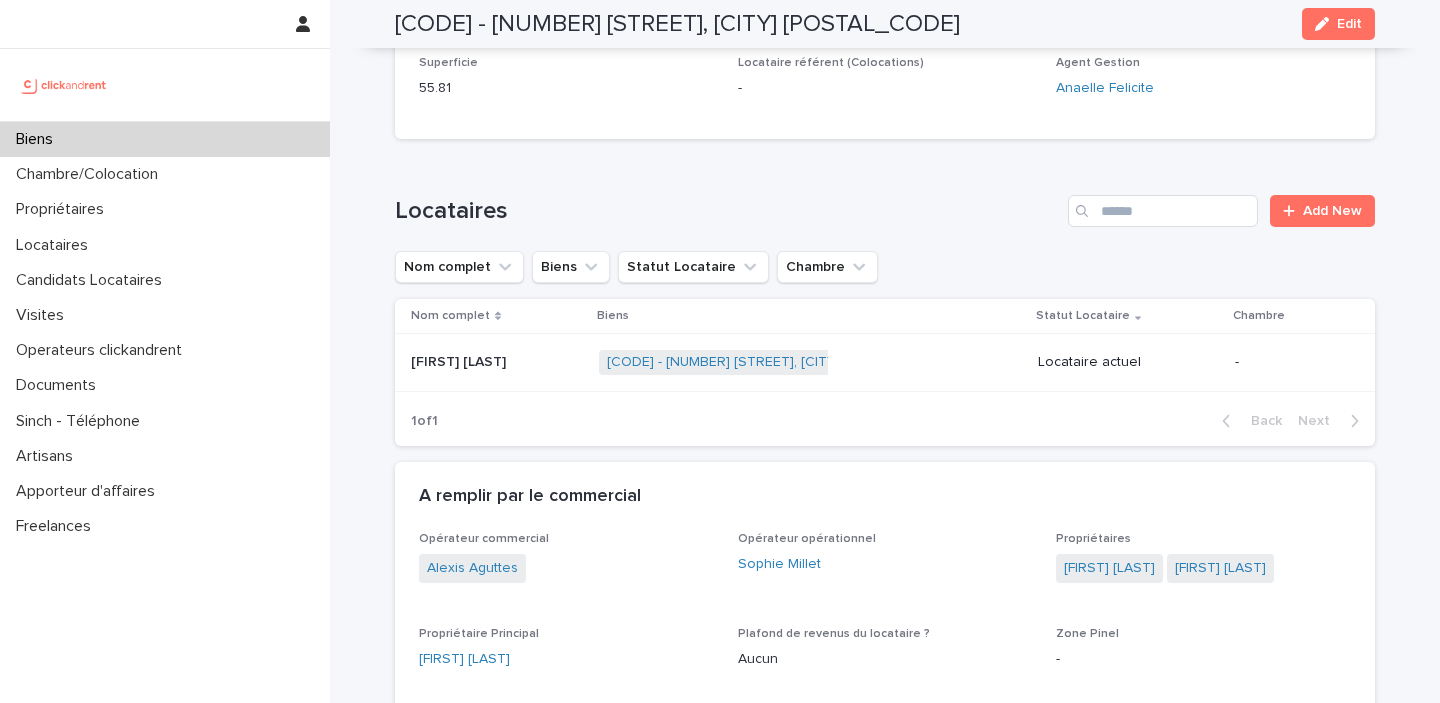 click on "[FIRST] [LAST] [FIRST] [LAST]" at bounding box center [497, 362] 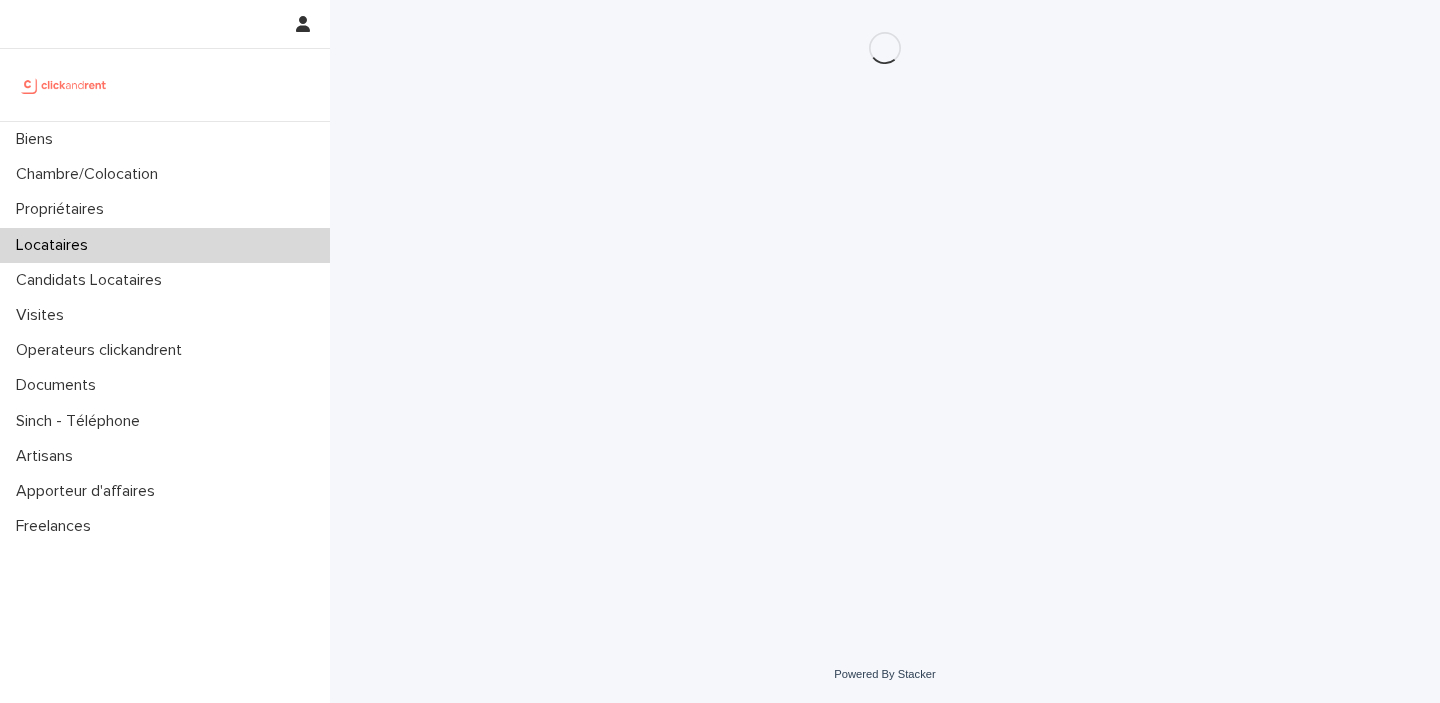 scroll, scrollTop: 0, scrollLeft: 0, axis: both 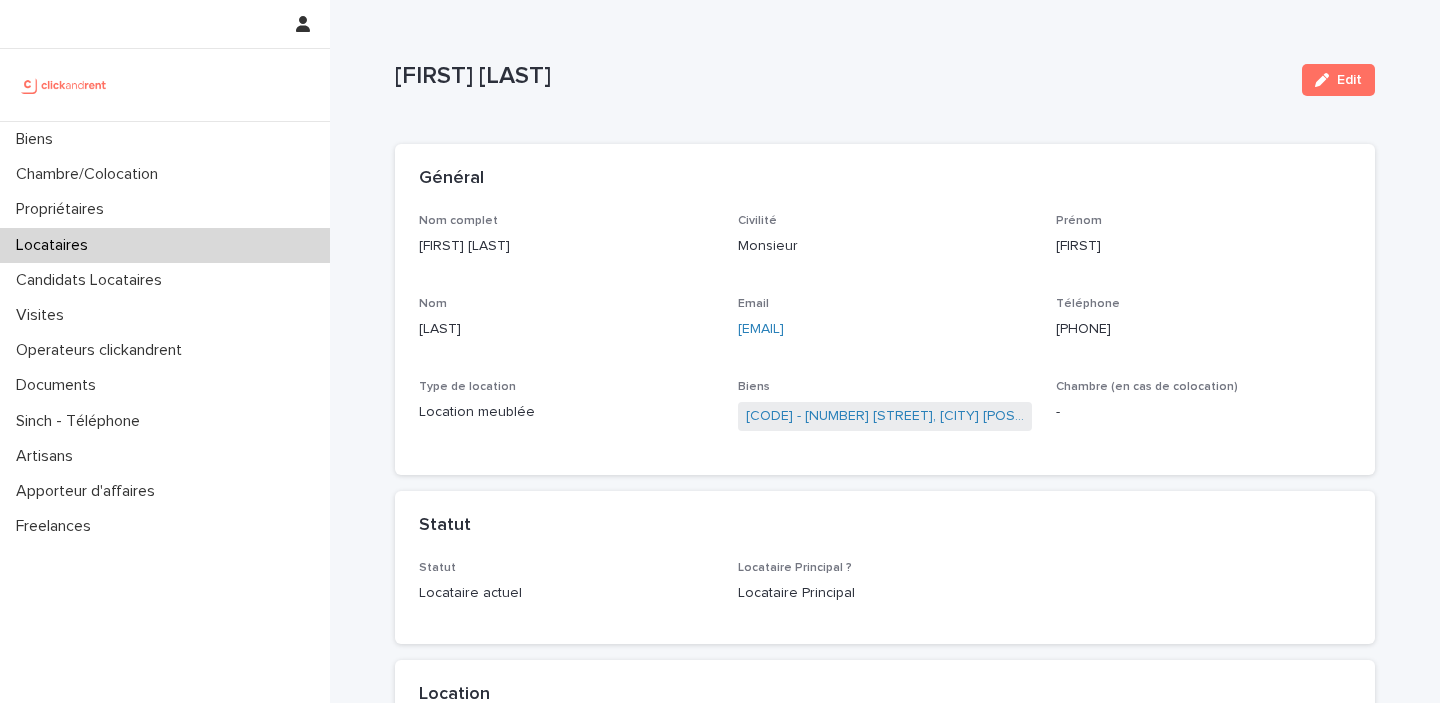 click on "[PHONE]" at bounding box center [1203, 329] 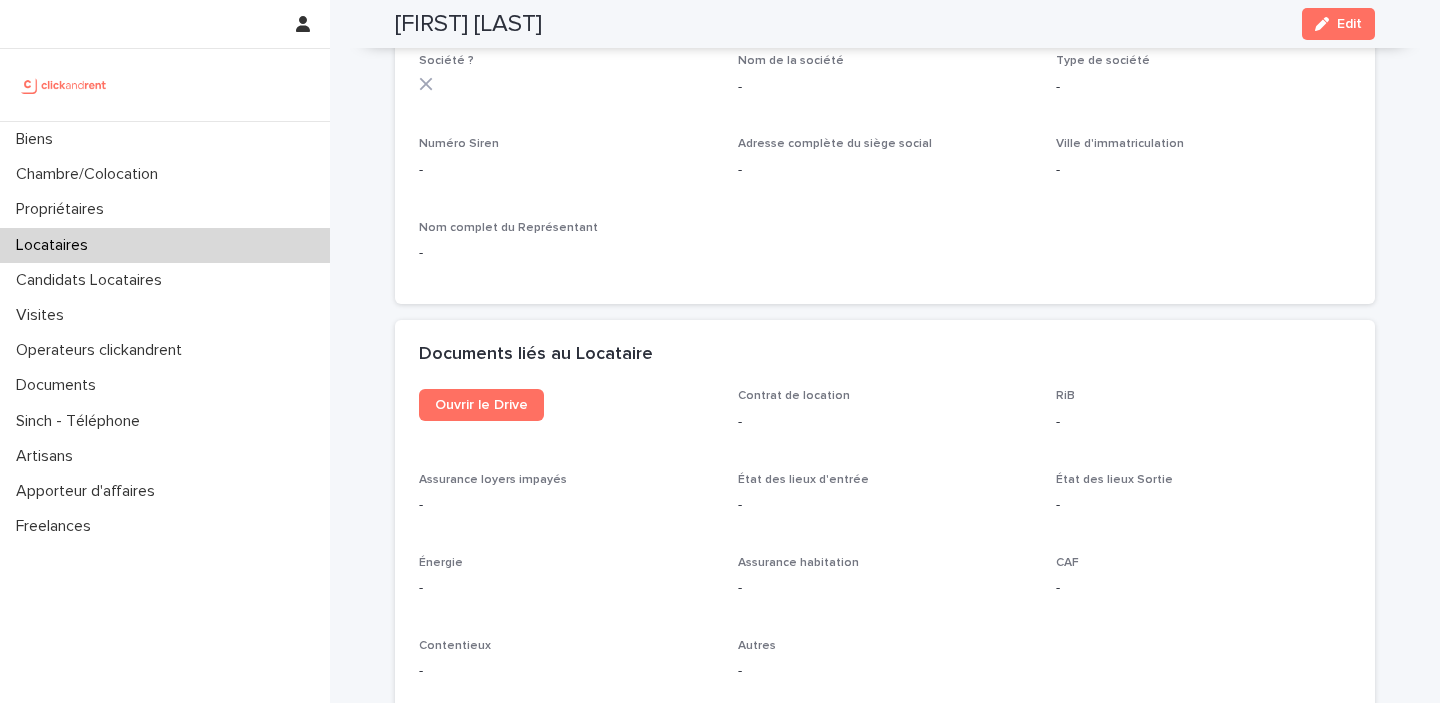 scroll, scrollTop: 1898, scrollLeft: 0, axis: vertical 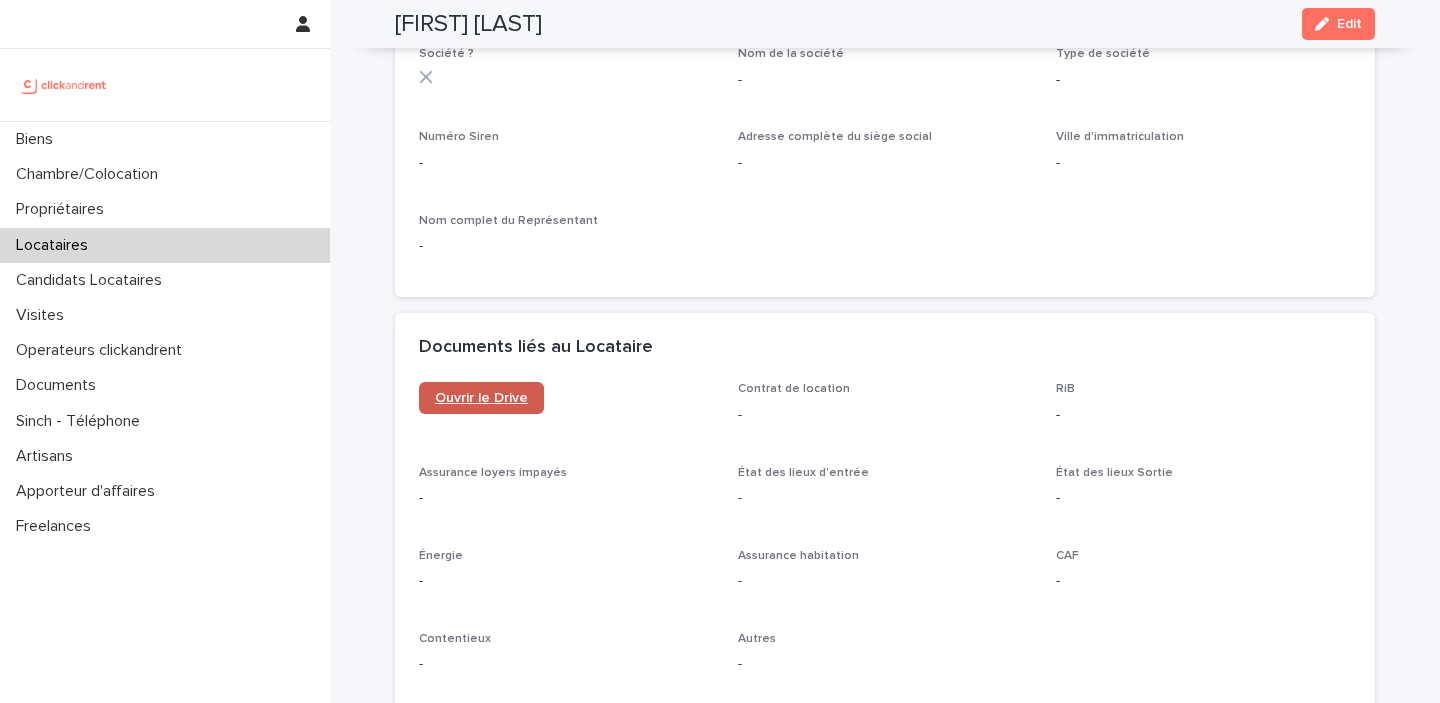 click on "Ouvrir le Drive" at bounding box center (481, 398) 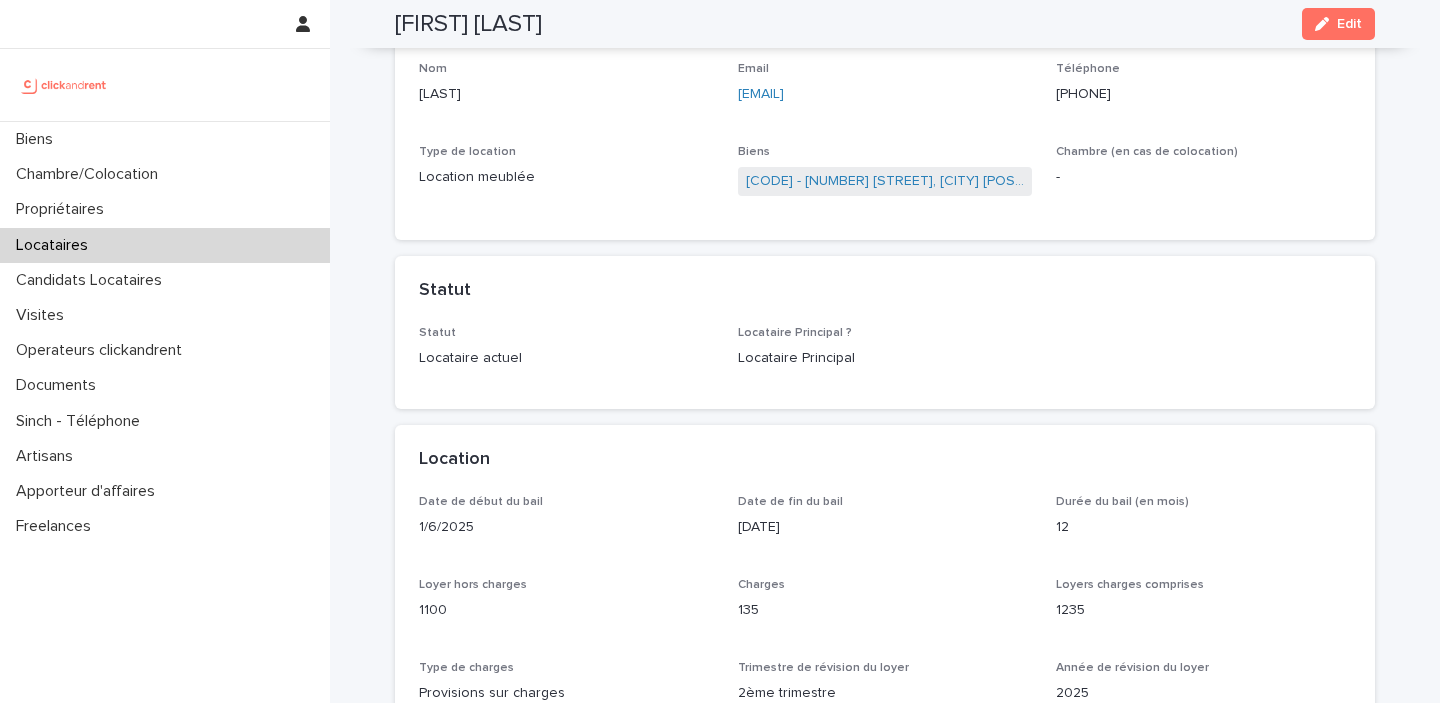 scroll, scrollTop: 0, scrollLeft: 0, axis: both 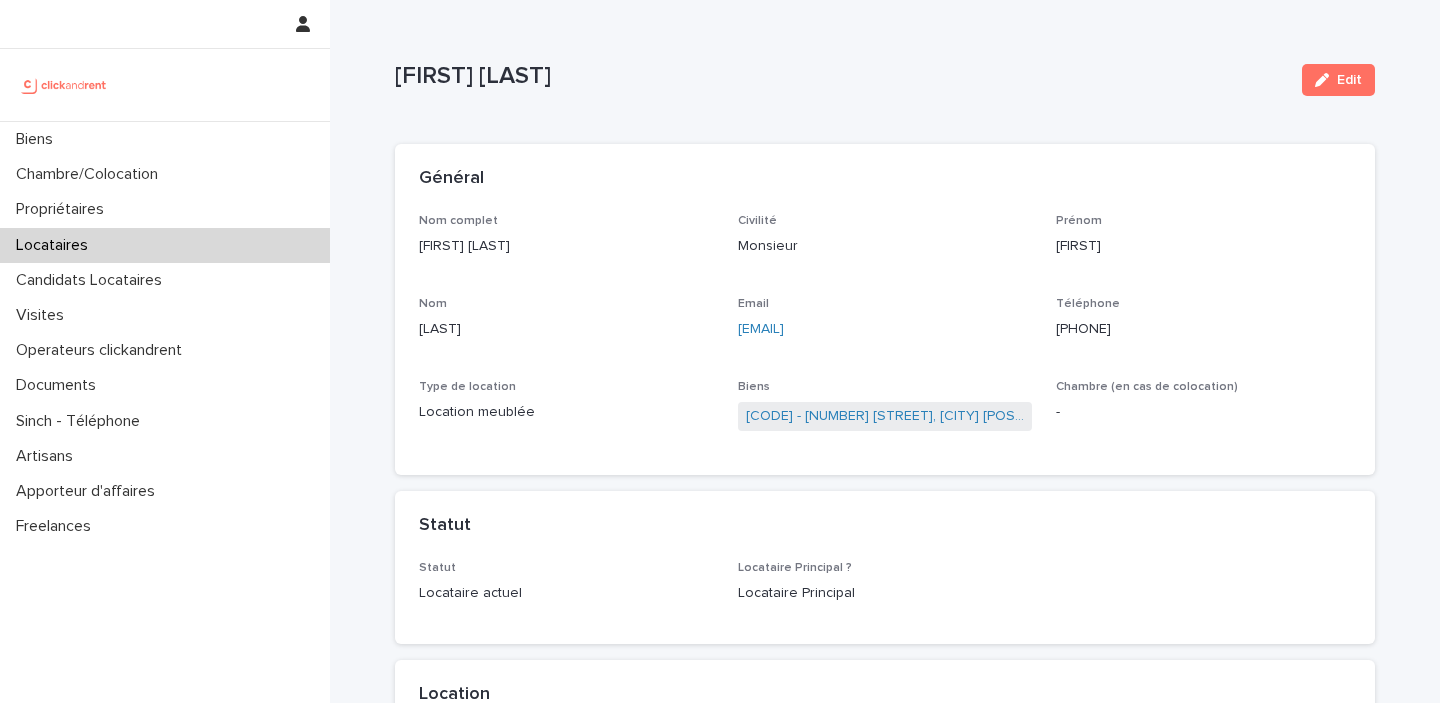 click on "[PHONE]" at bounding box center (1203, 329) 